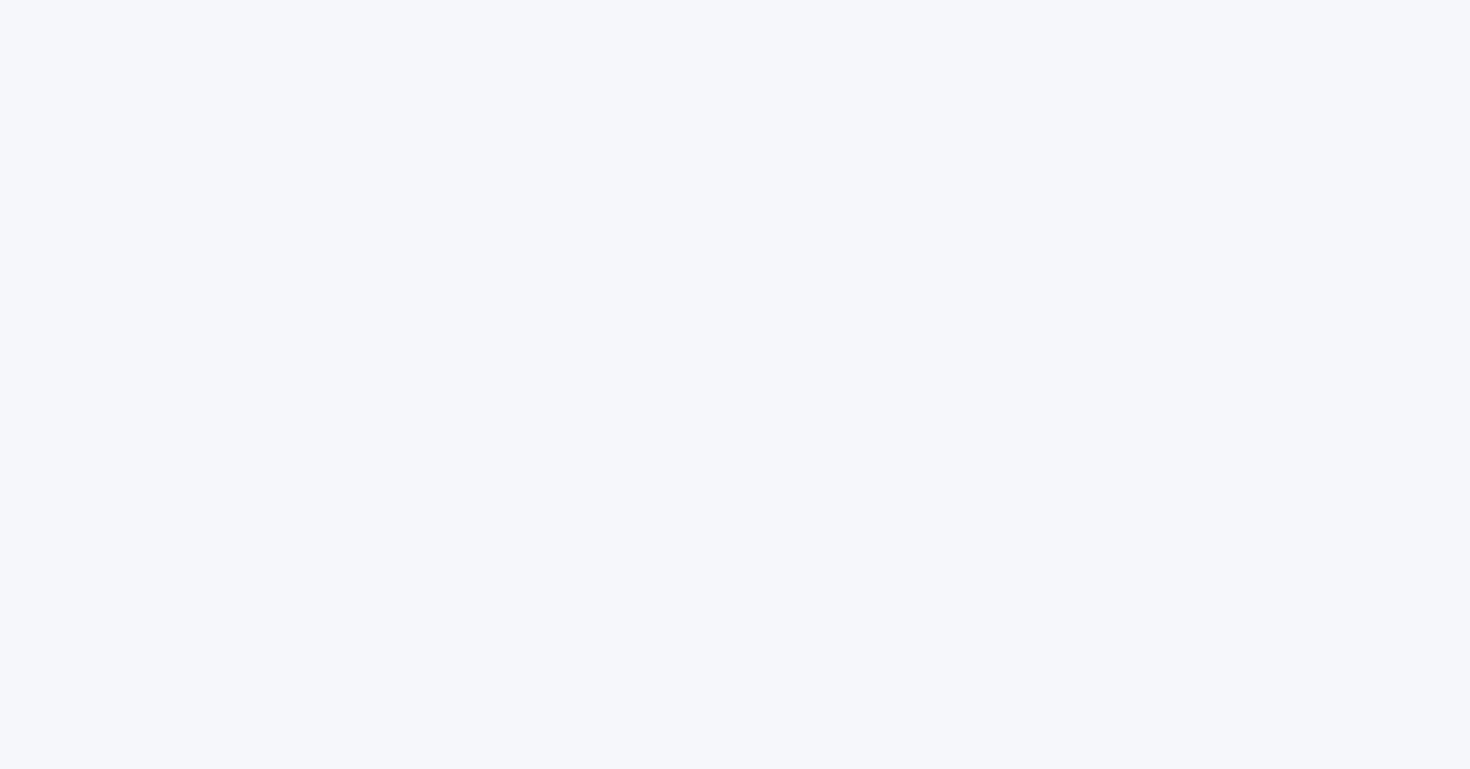 scroll, scrollTop: 0, scrollLeft: 0, axis: both 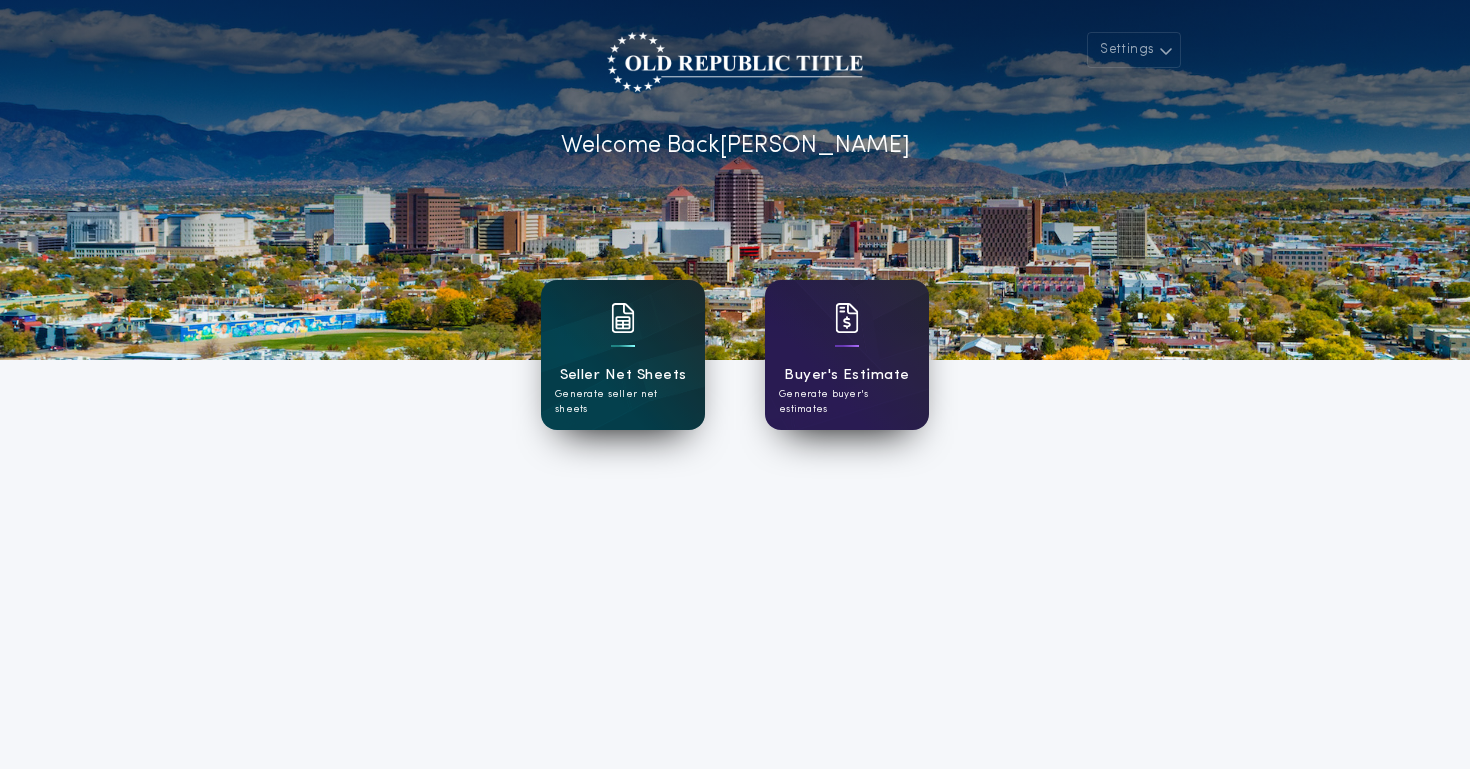 click on "Seller Net Sheets Generate seller net sheets" at bounding box center (623, 355) 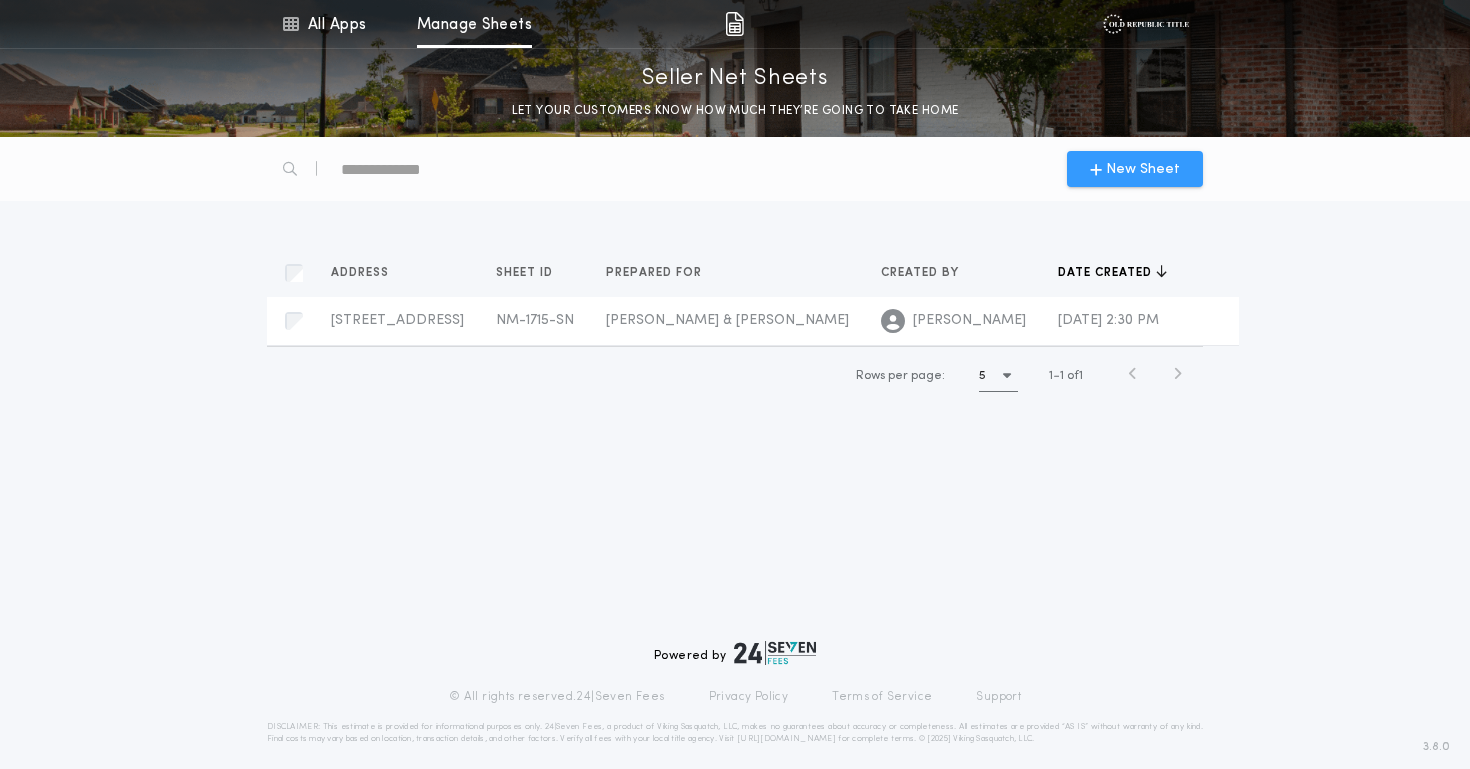 click on "New Sheet" at bounding box center [1143, 169] 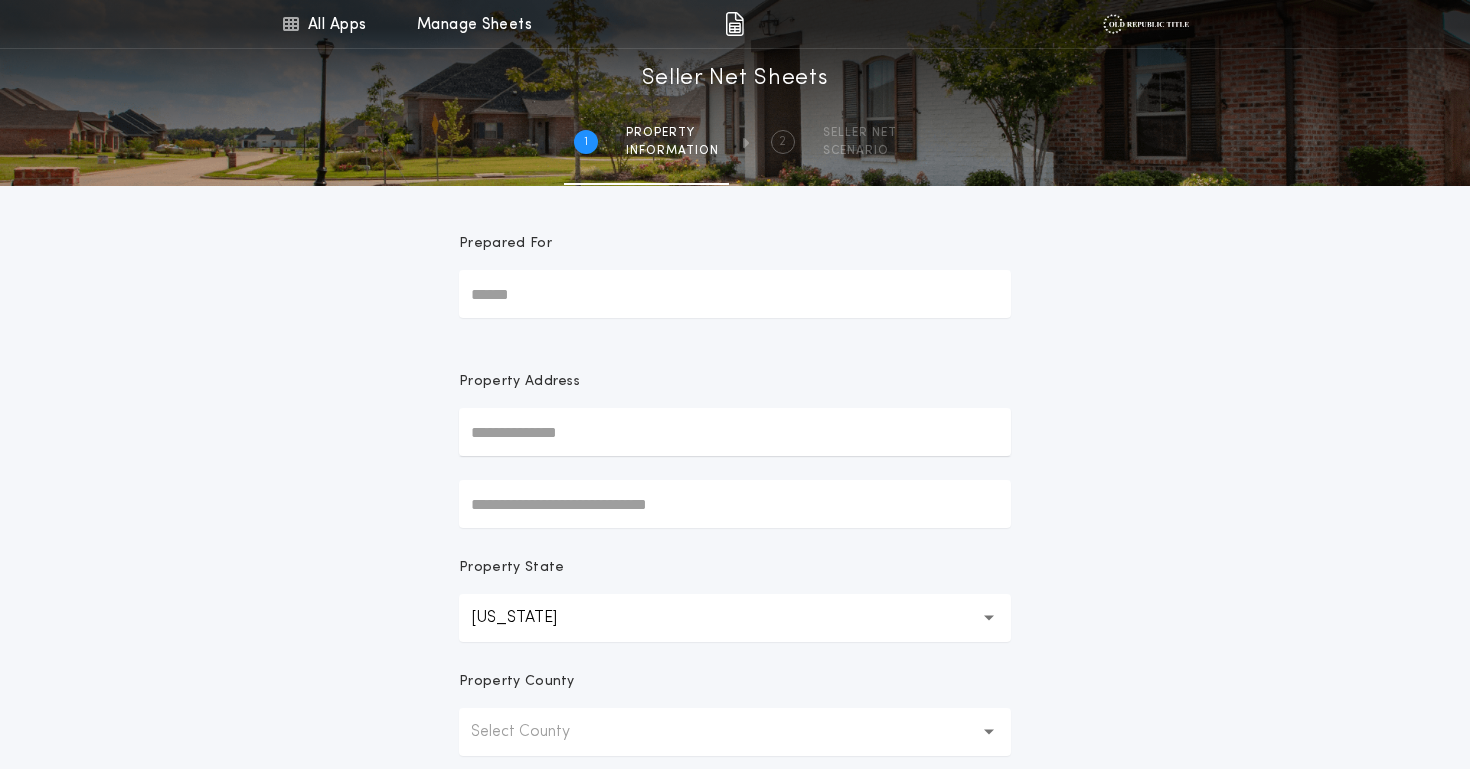 click on "Prepared For" at bounding box center (735, 294) 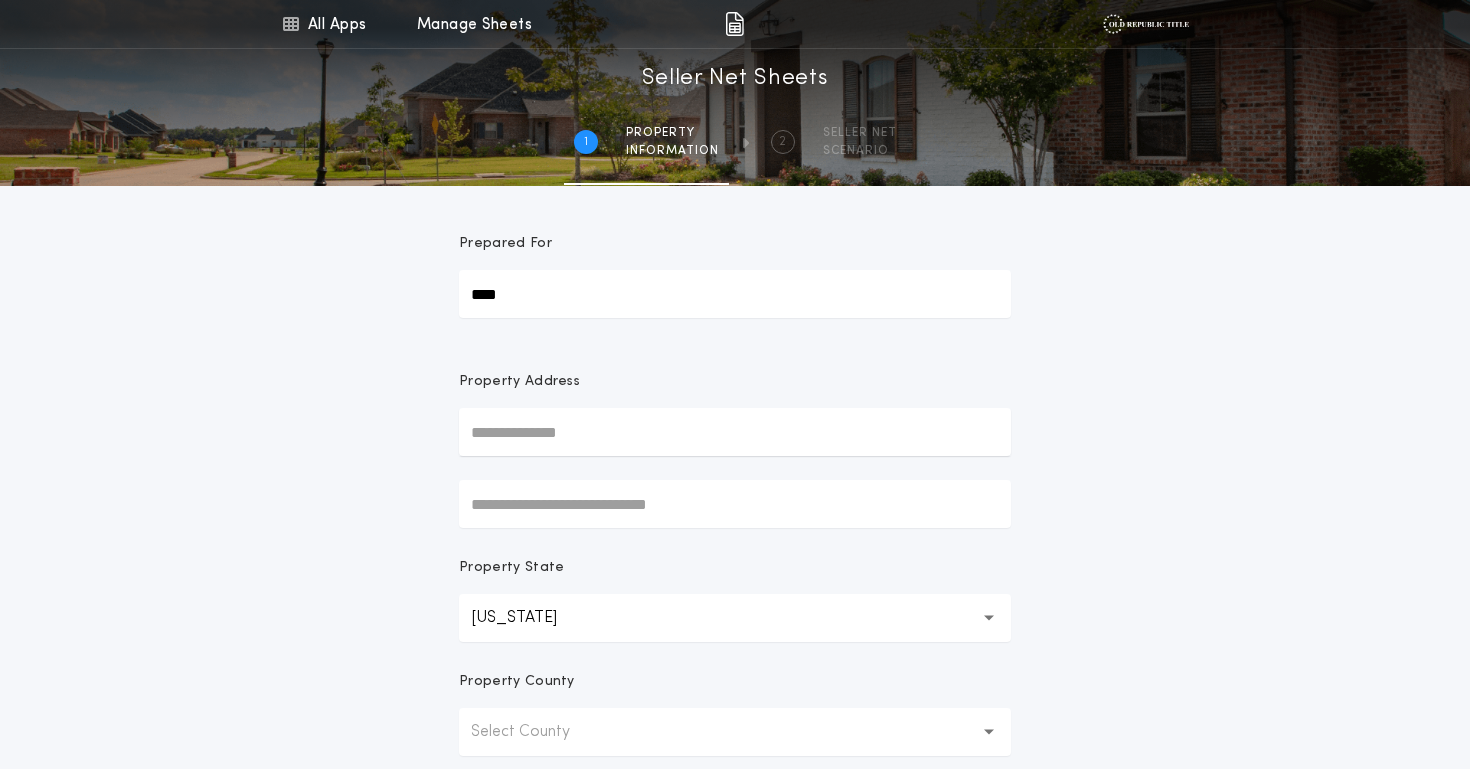 click on "****" at bounding box center [735, 294] 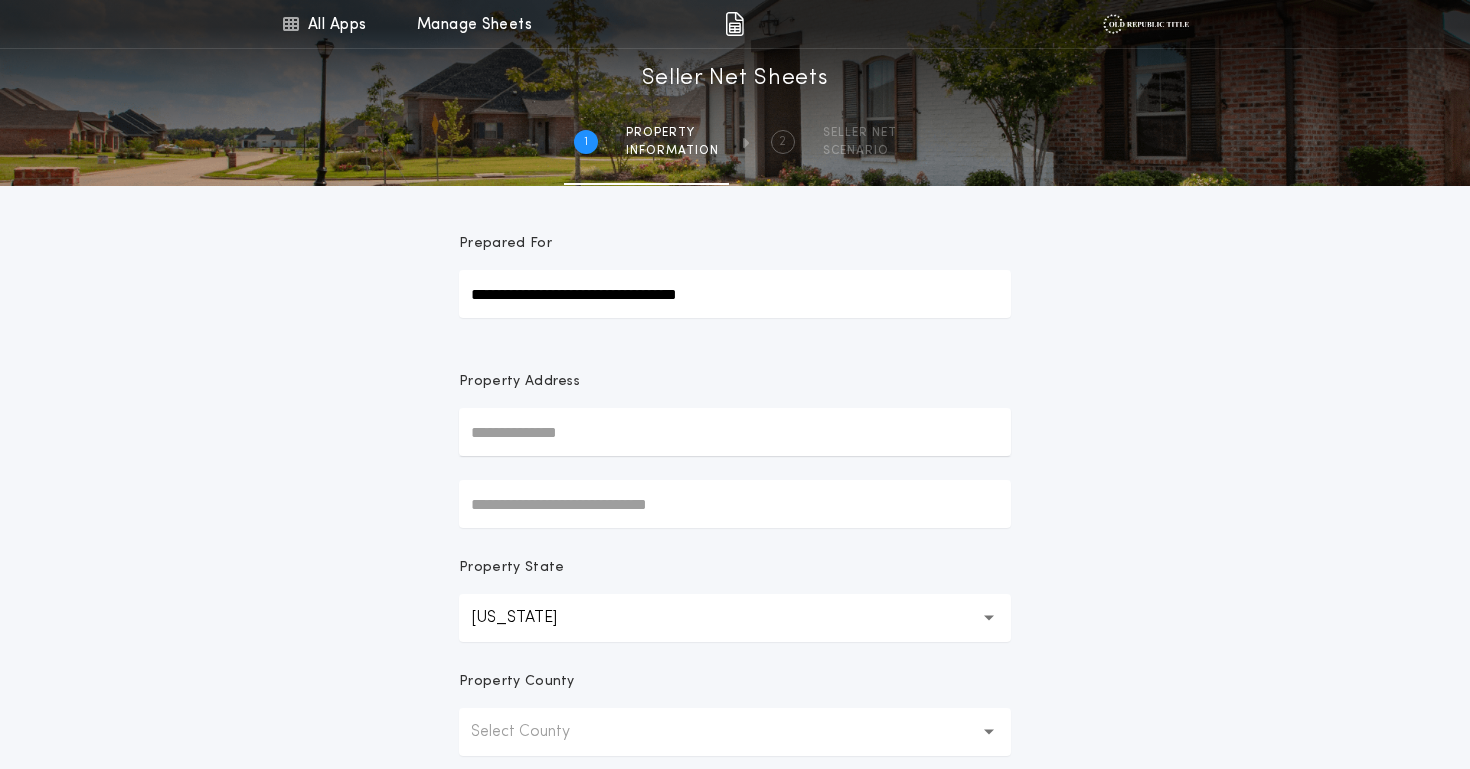 type on "**********" 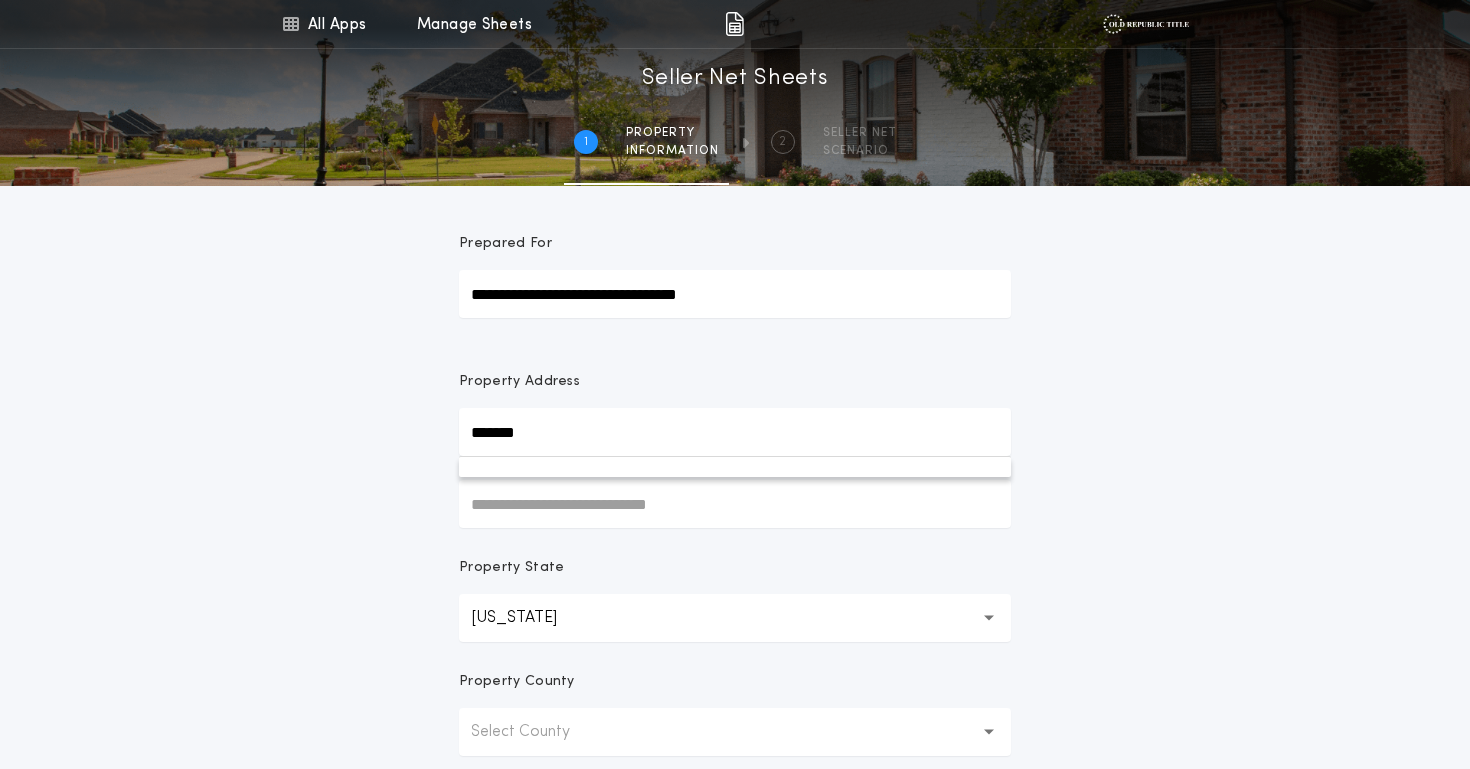 scroll, scrollTop: 88, scrollLeft: 0, axis: vertical 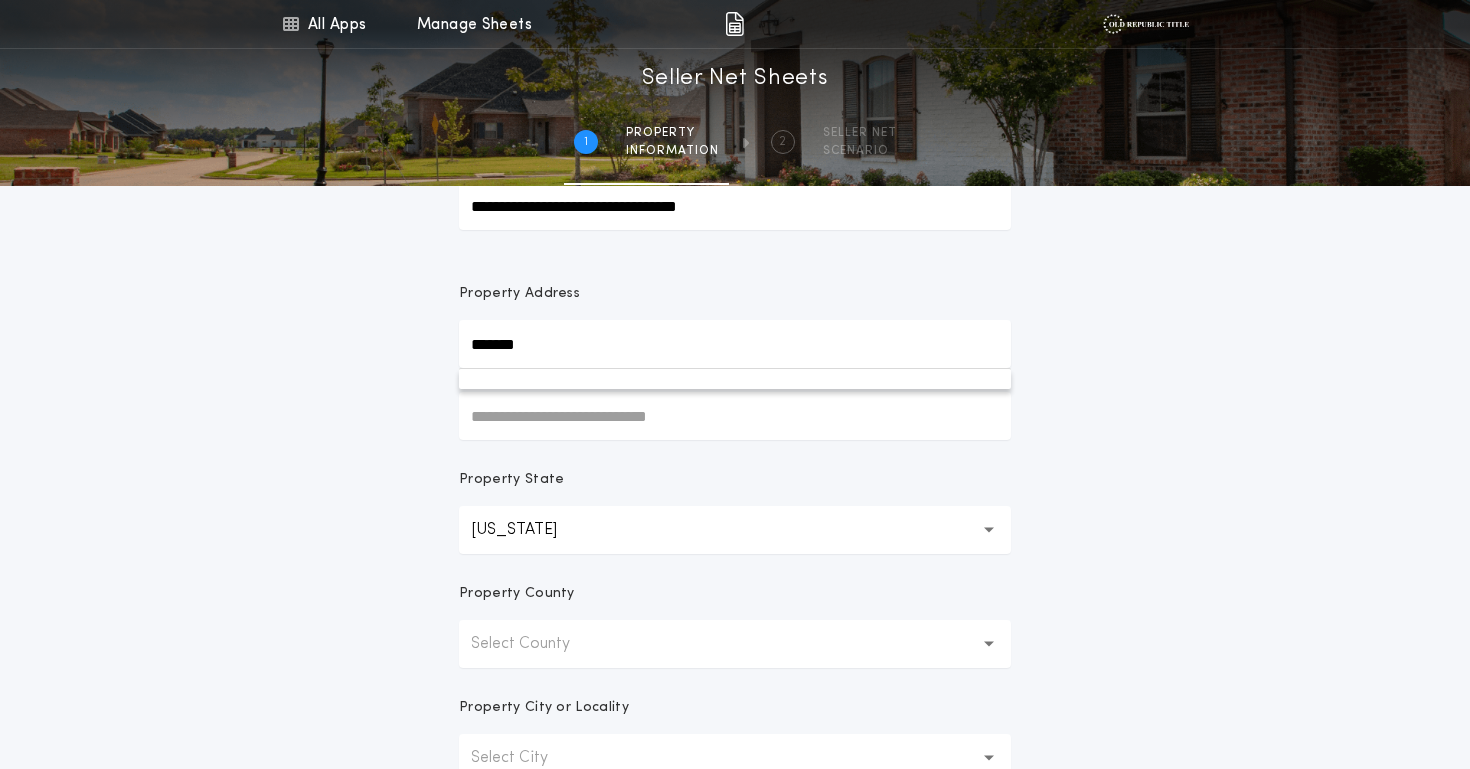 click on "******" at bounding box center (735, 344) 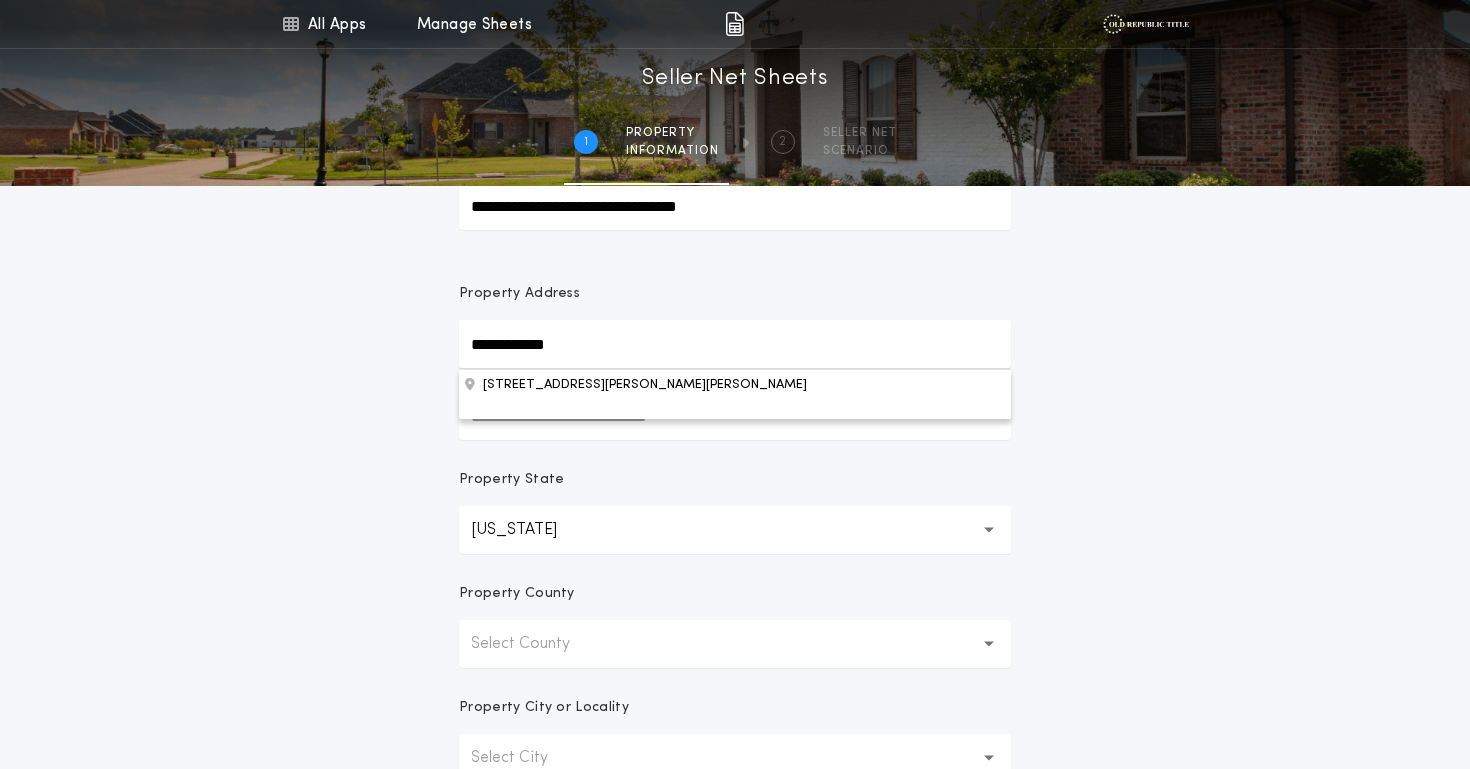 click on "**********" at bounding box center [735, 344] 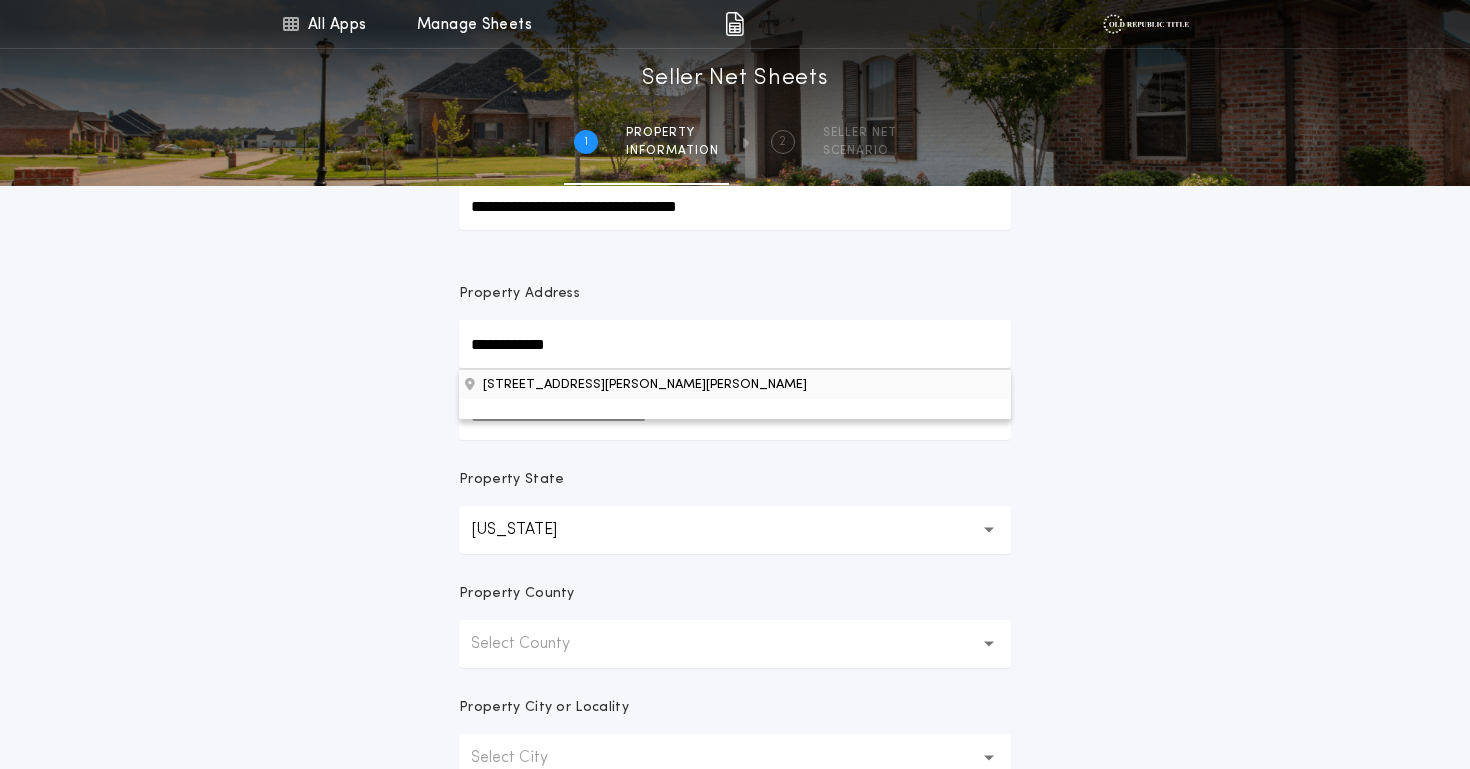 click on "6936 Angela Dr NE, Rio Rancho, NM, 87144, USA" at bounding box center [735, 384] 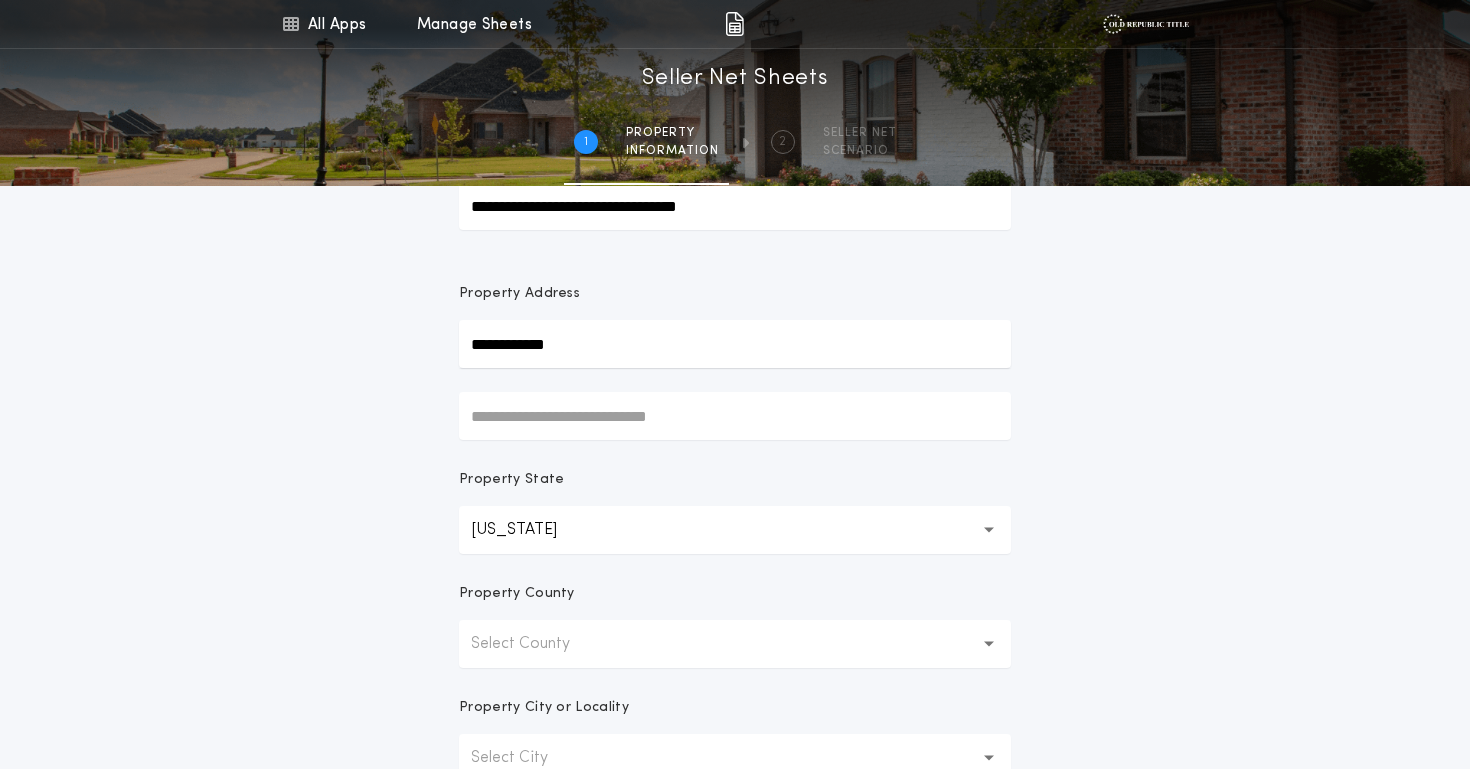 type on "**********" 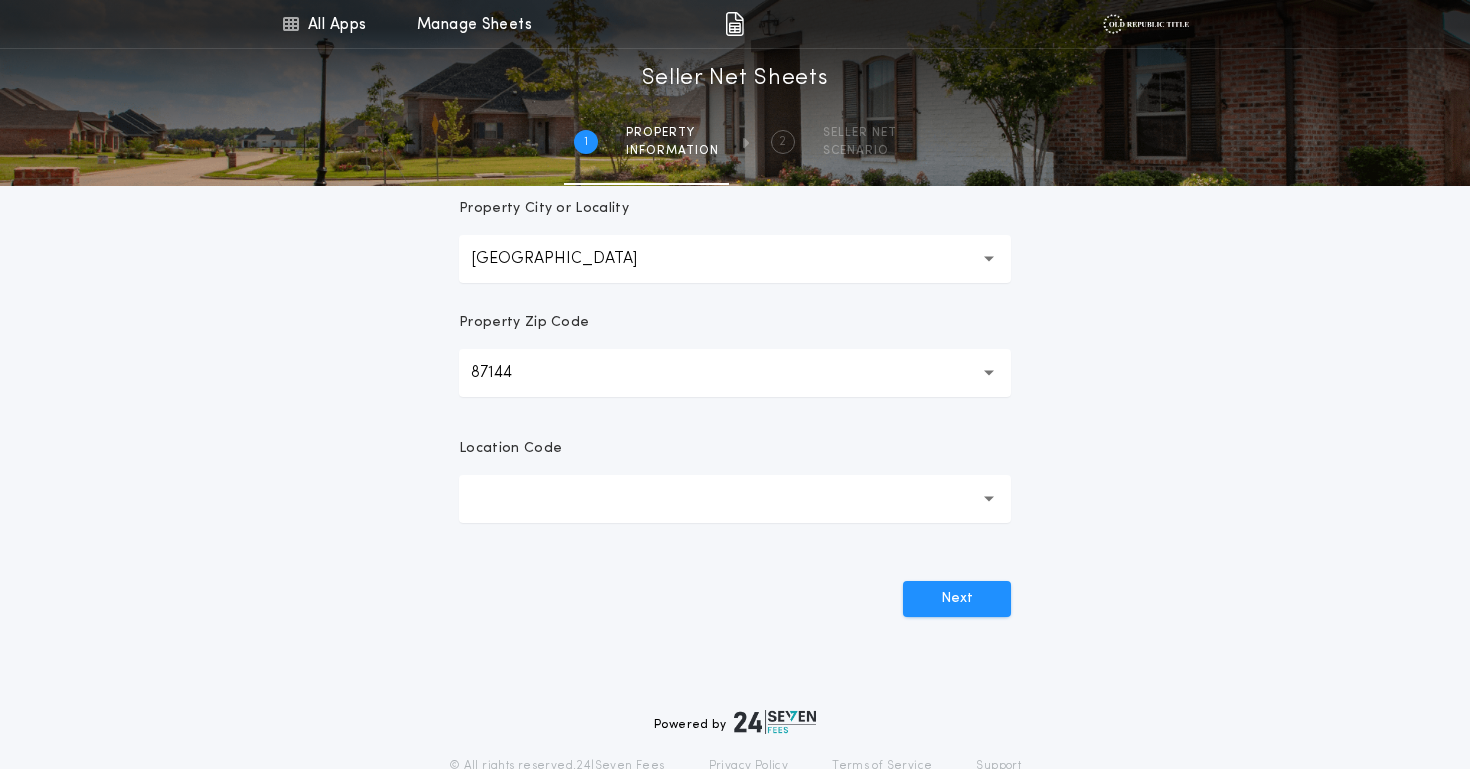 scroll, scrollTop: 601, scrollLeft: 0, axis: vertical 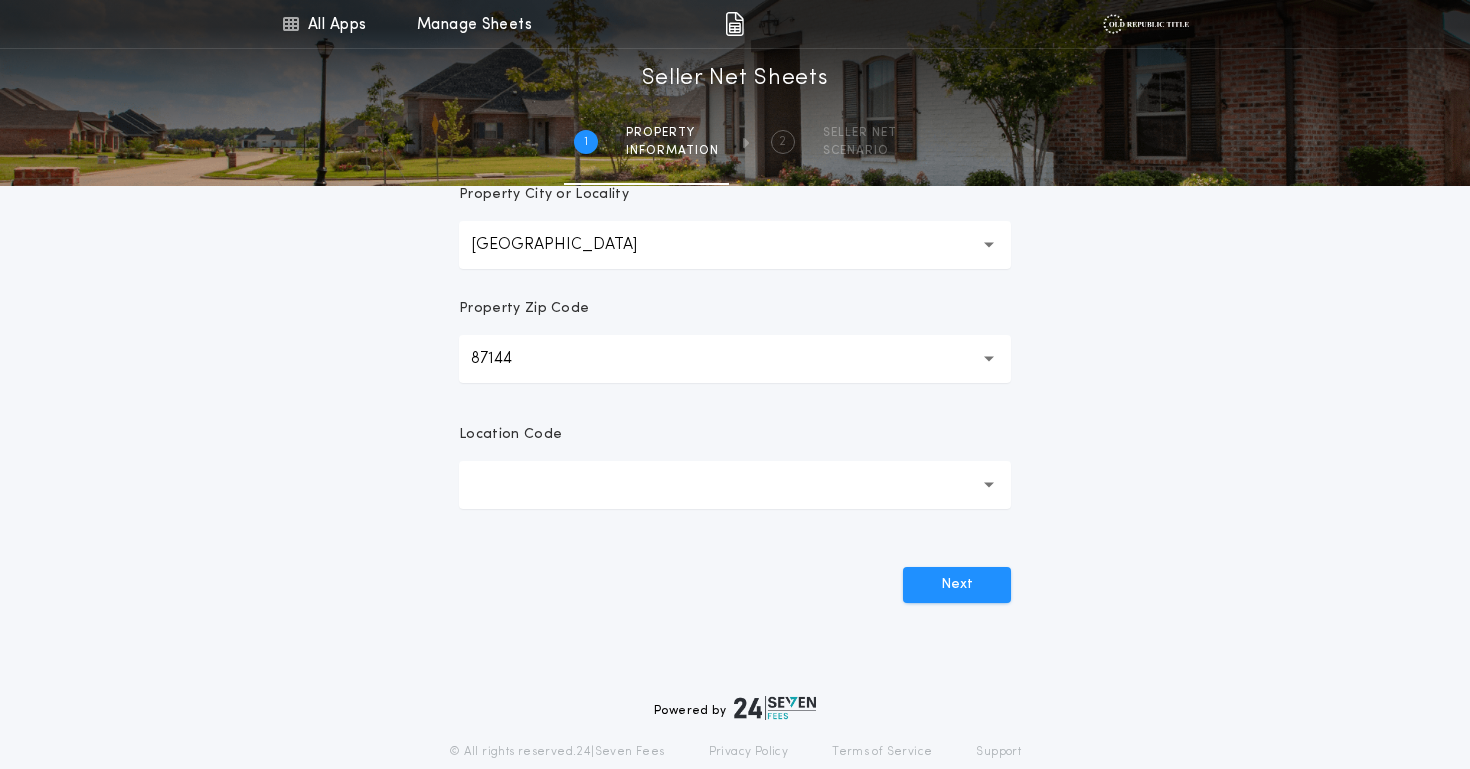 click at bounding box center [735, 485] 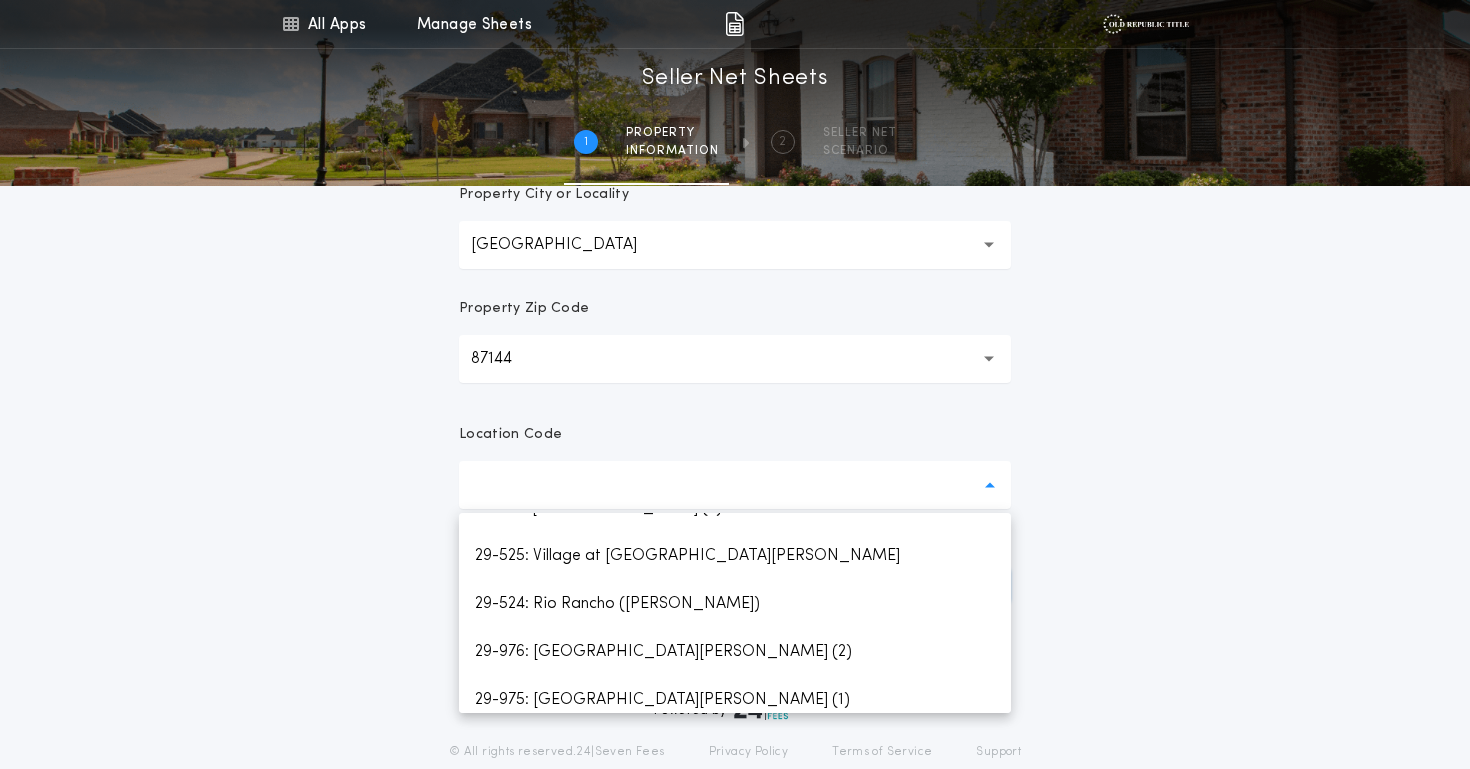scroll, scrollTop: 516, scrollLeft: 0, axis: vertical 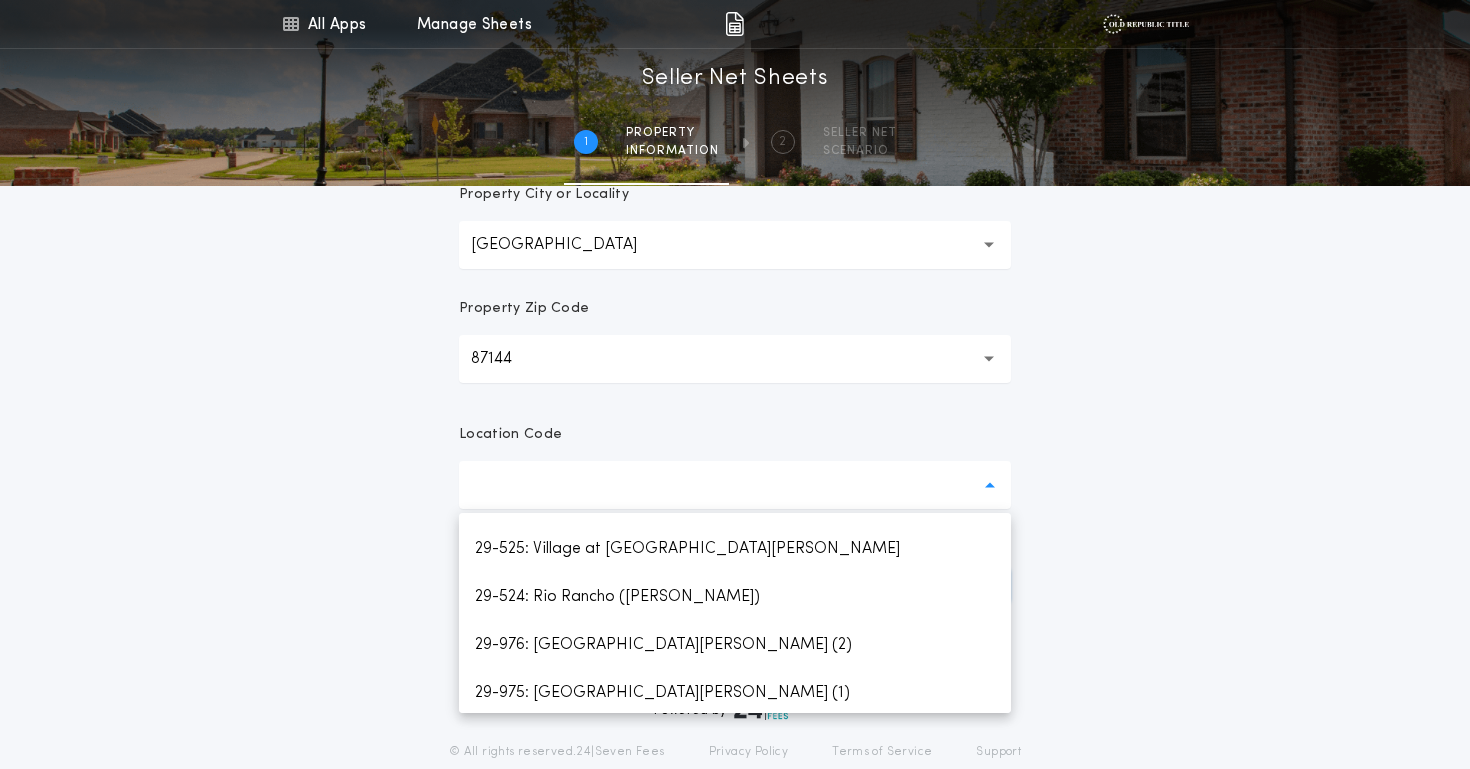 click on "29-524: Rio Rancho (Sandoval)" at bounding box center (735, 597) 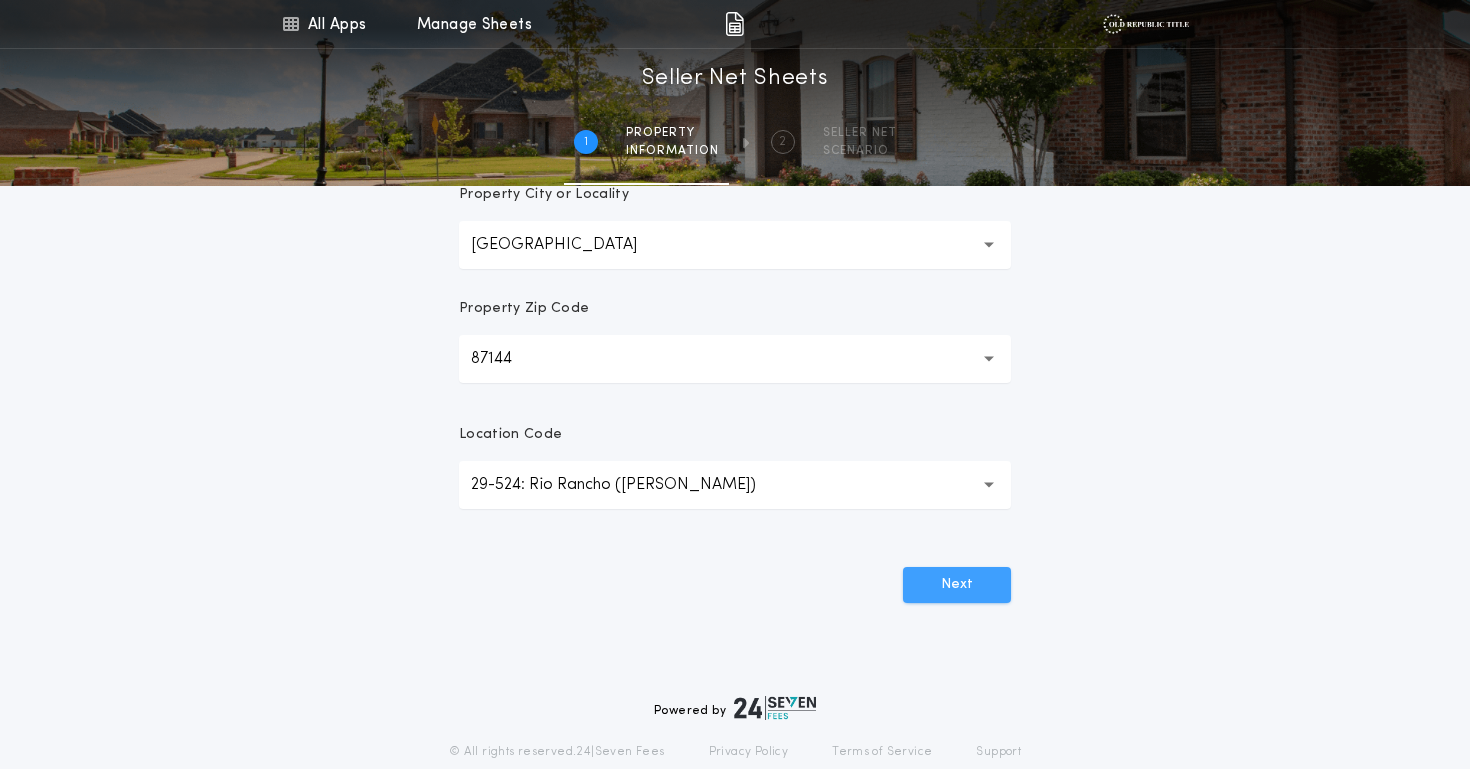 click on "Next" at bounding box center [957, 585] 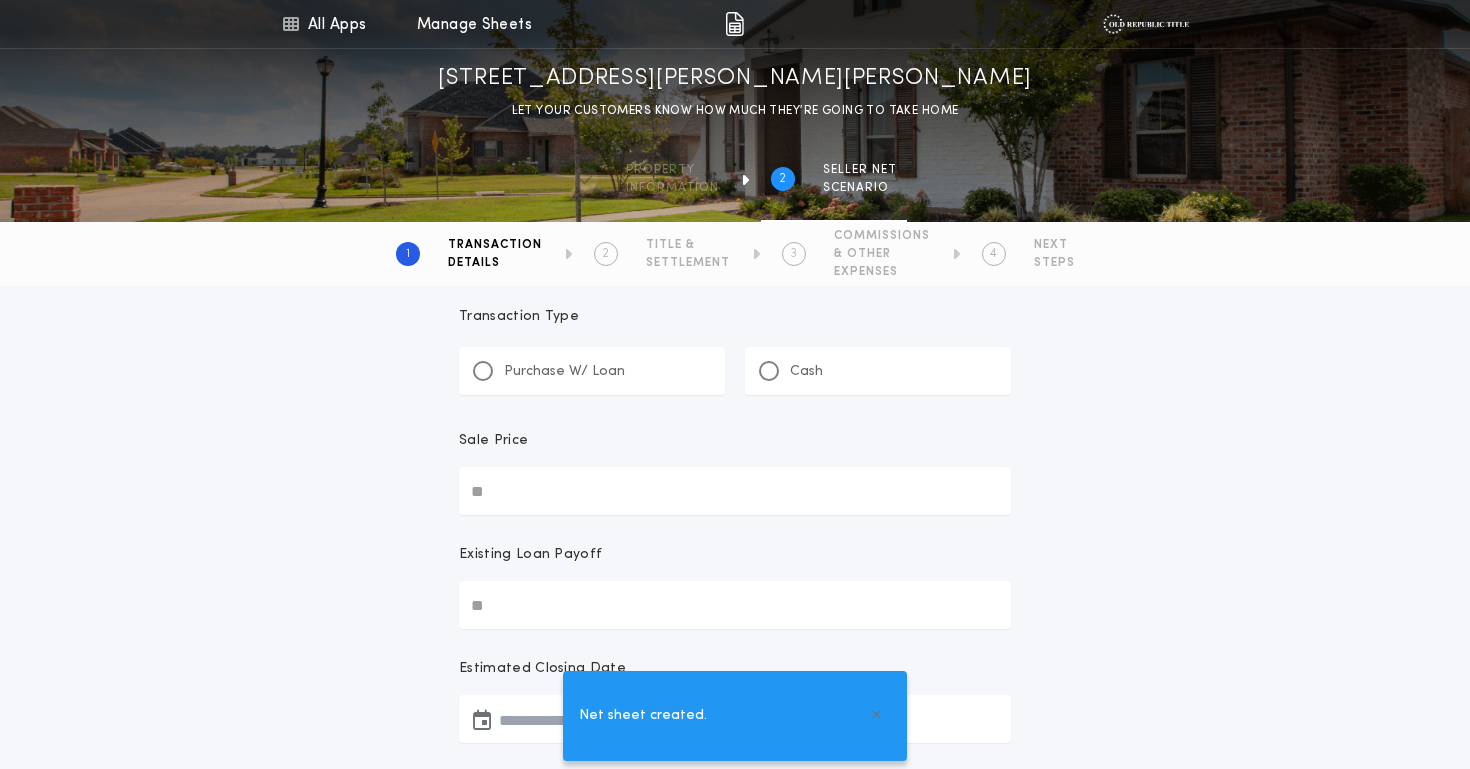 scroll, scrollTop: 26, scrollLeft: 0, axis: vertical 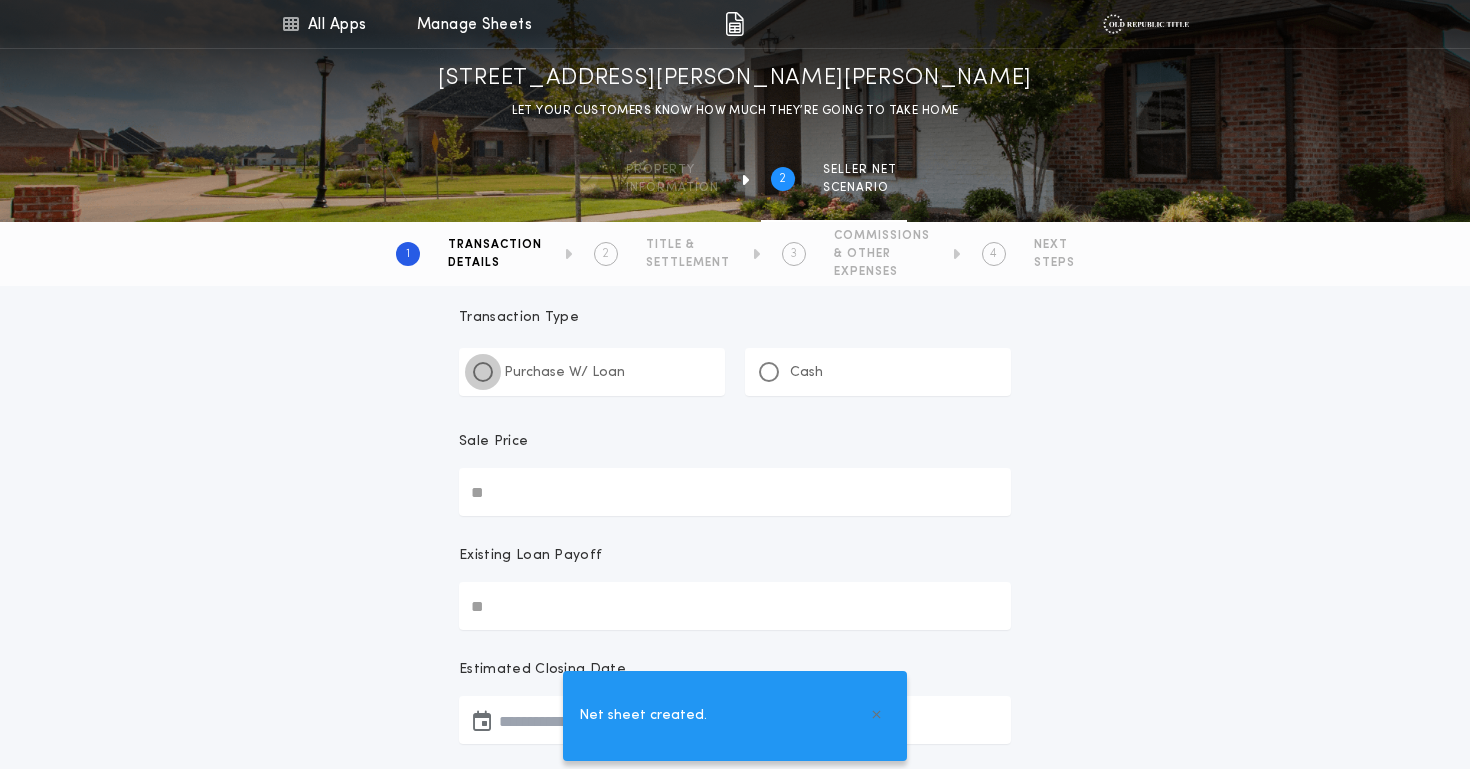 click at bounding box center [483, 372] 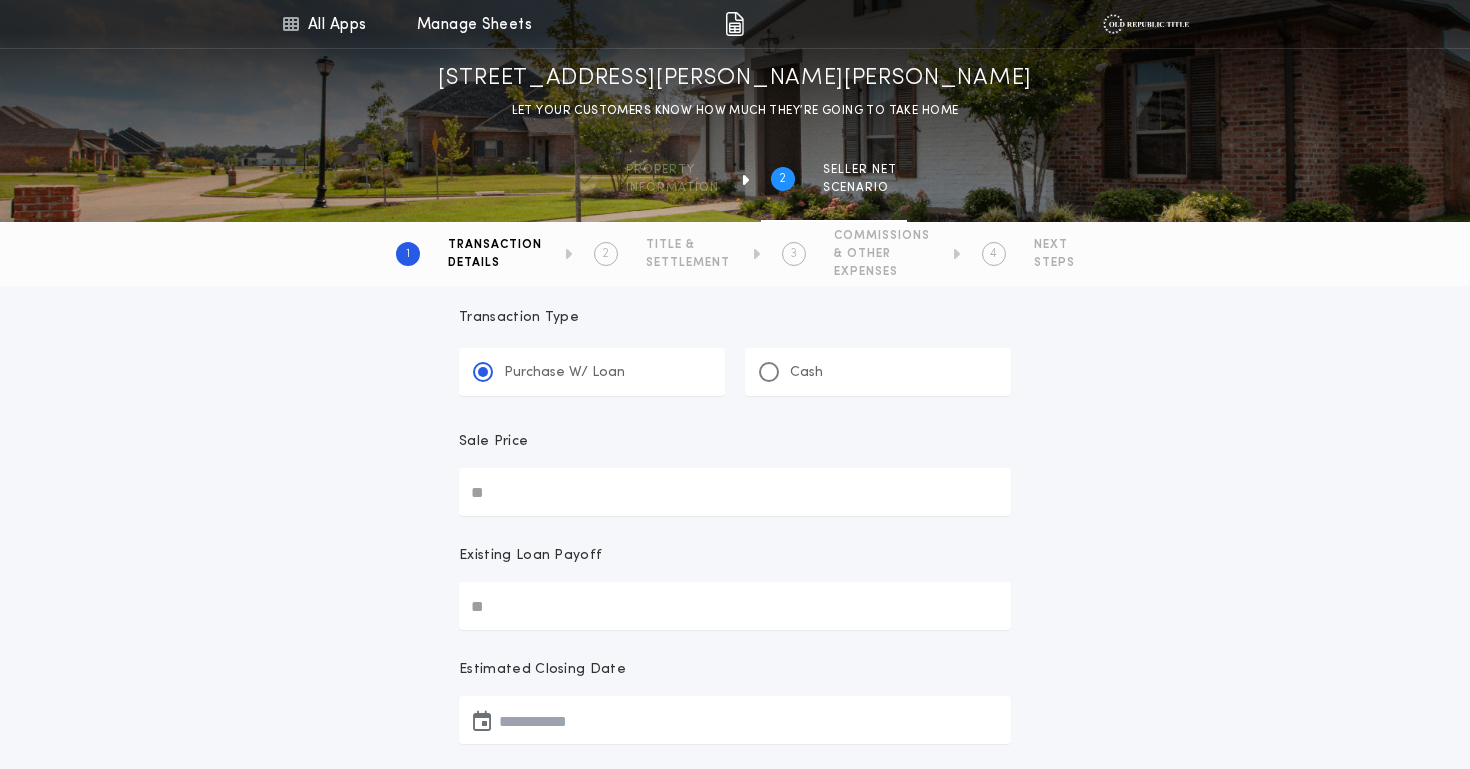 scroll, scrollTop: 150, scrollLeft: 0, axis: vertical 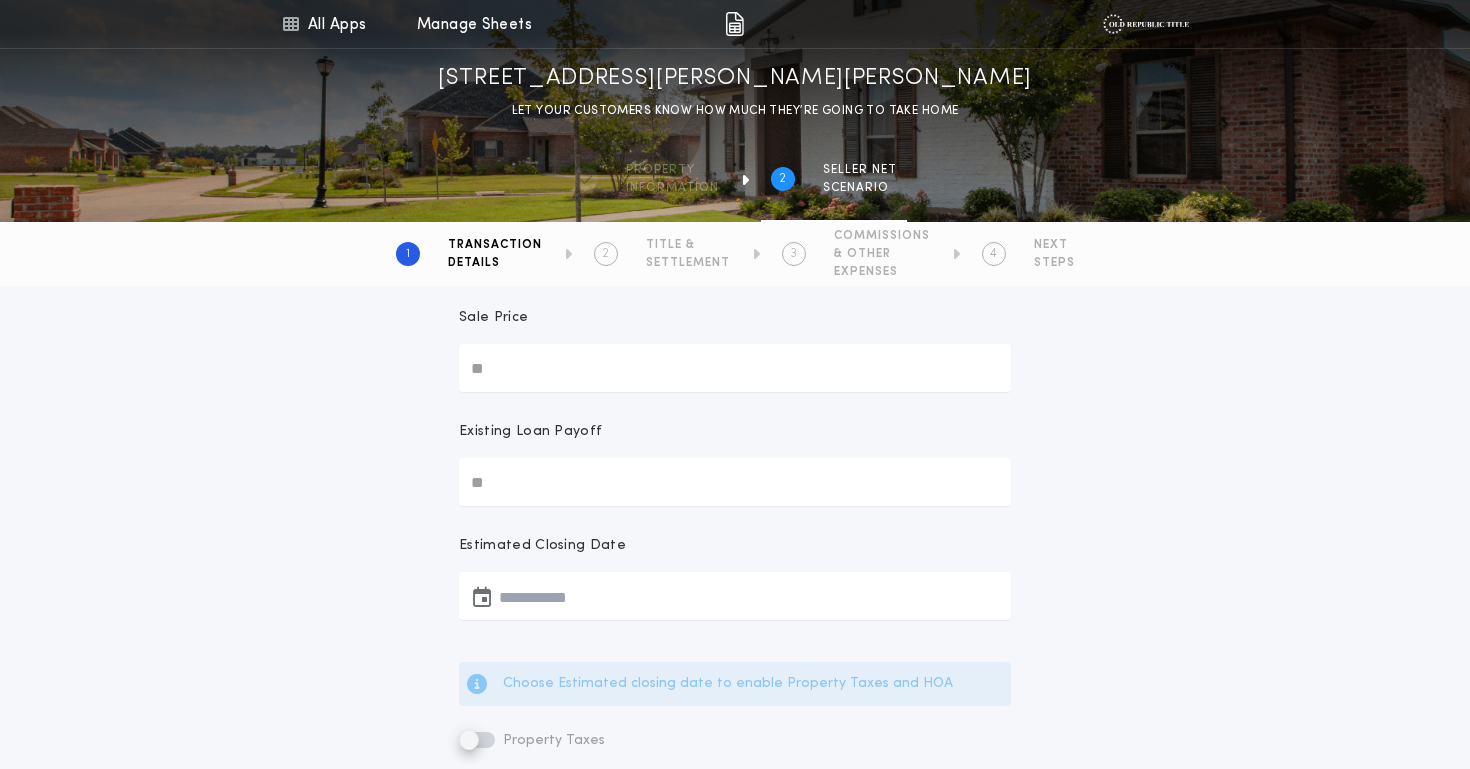 click on "Sale Price" at bounding box center [735, 368] 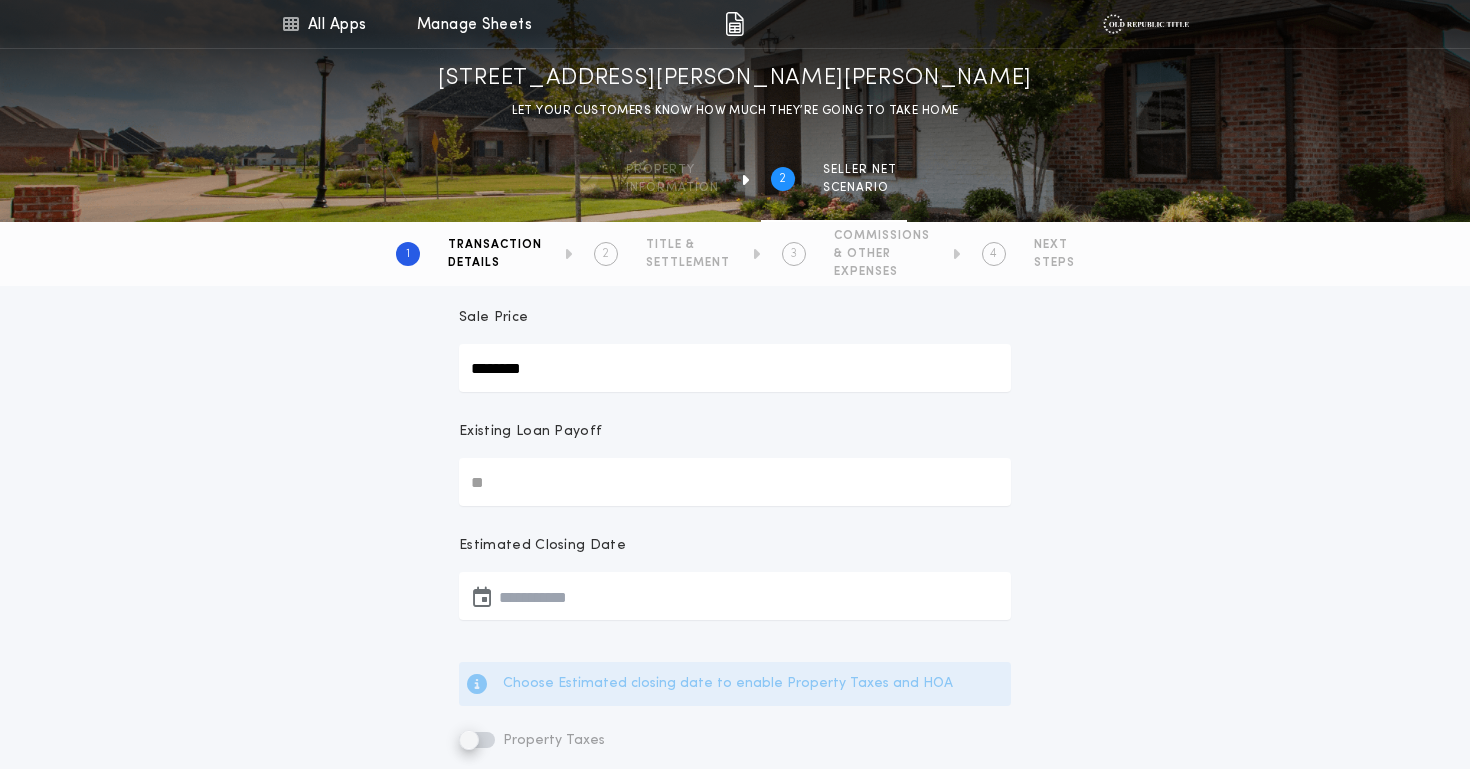 type on "********" 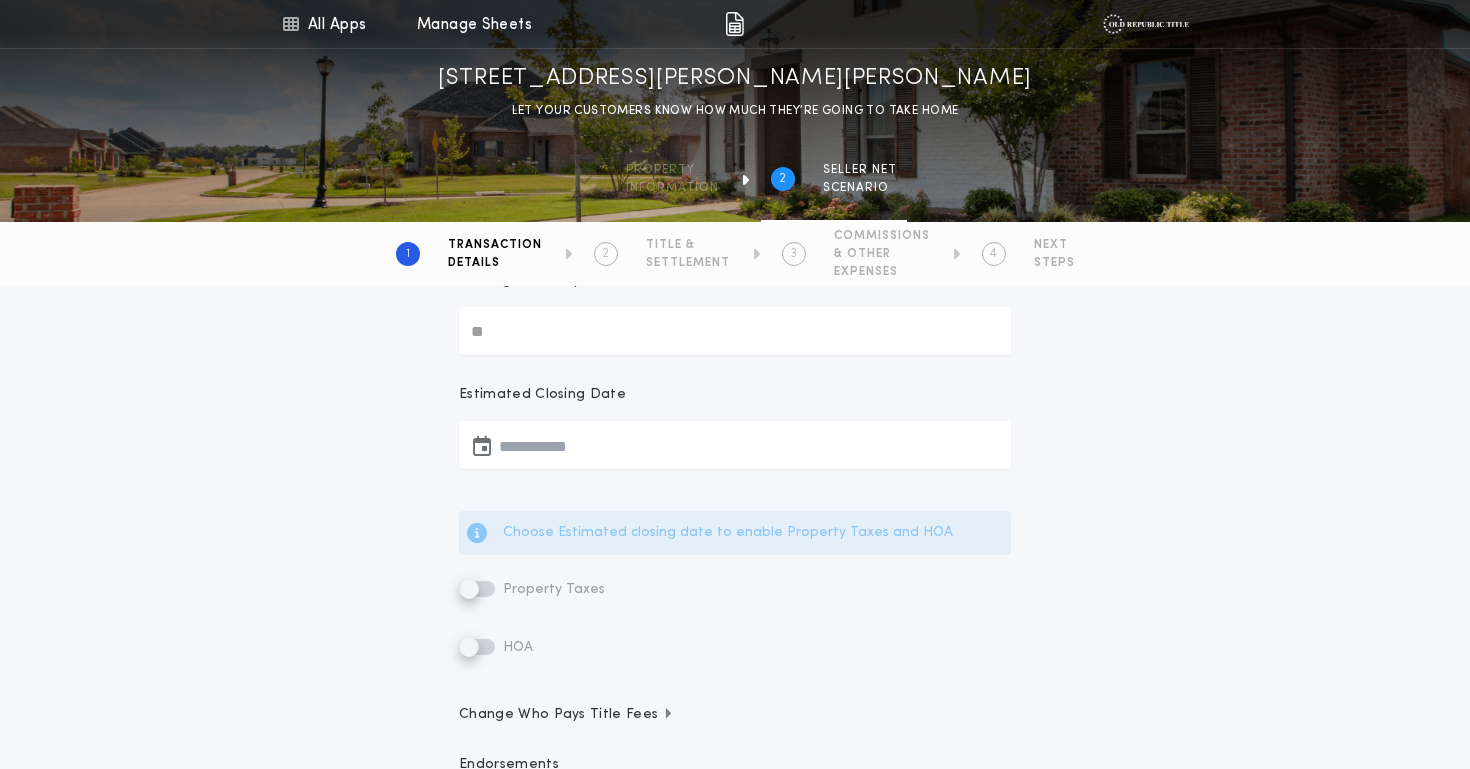 scroll, scrollTop: 304, scrollLeft: 0, axis: vertical 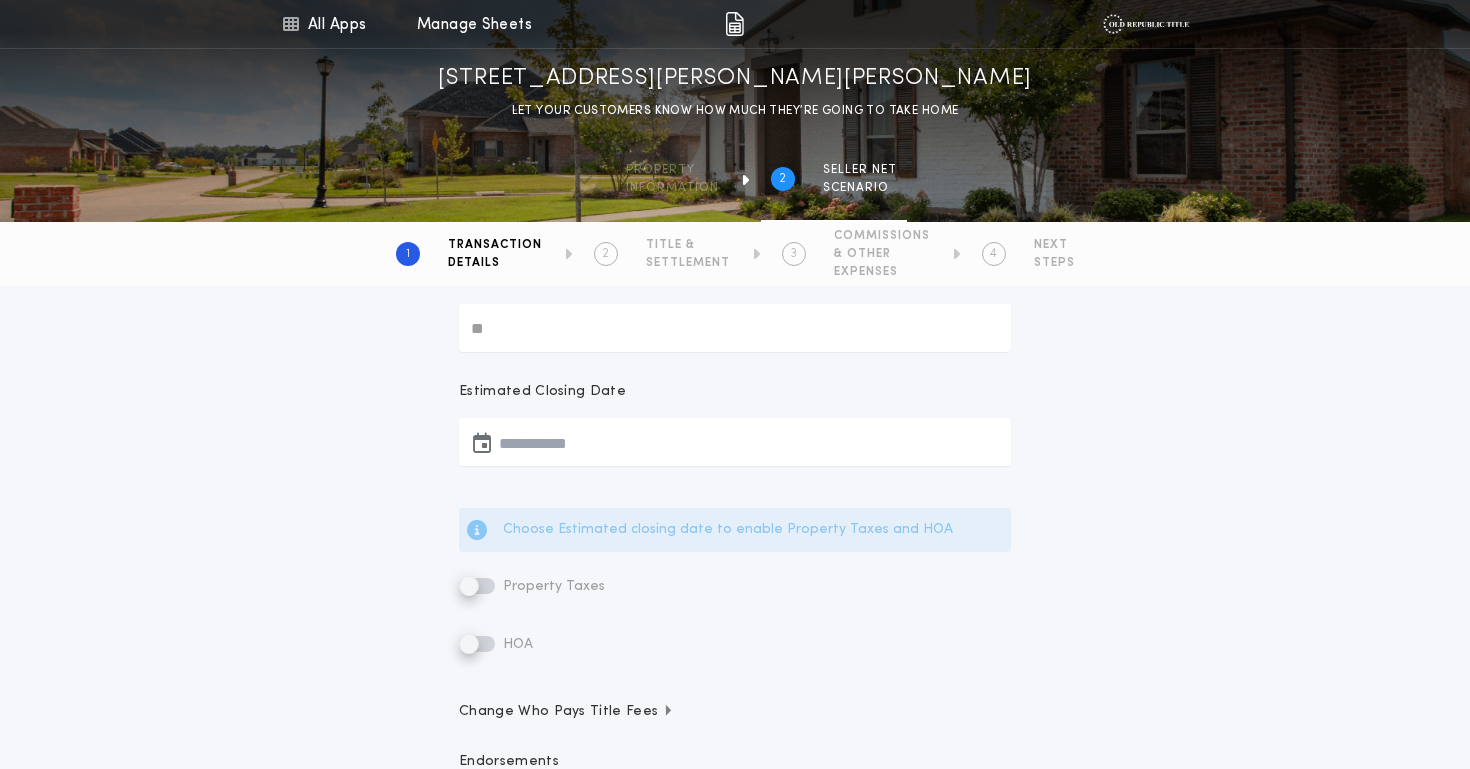 click at bounding box center [735, 442] 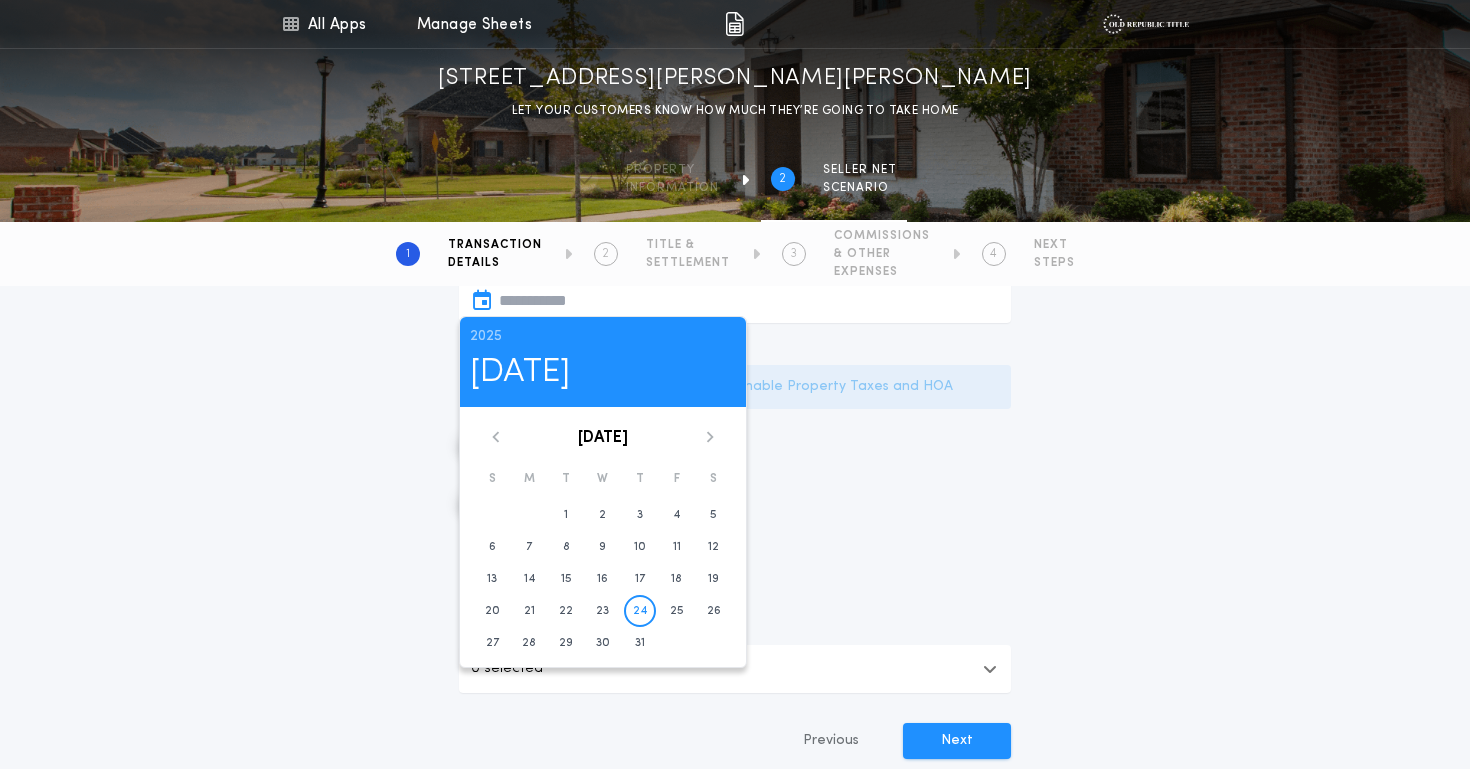 scroll, scrollTop: 454, scrollLeft: 0, axis: vertical 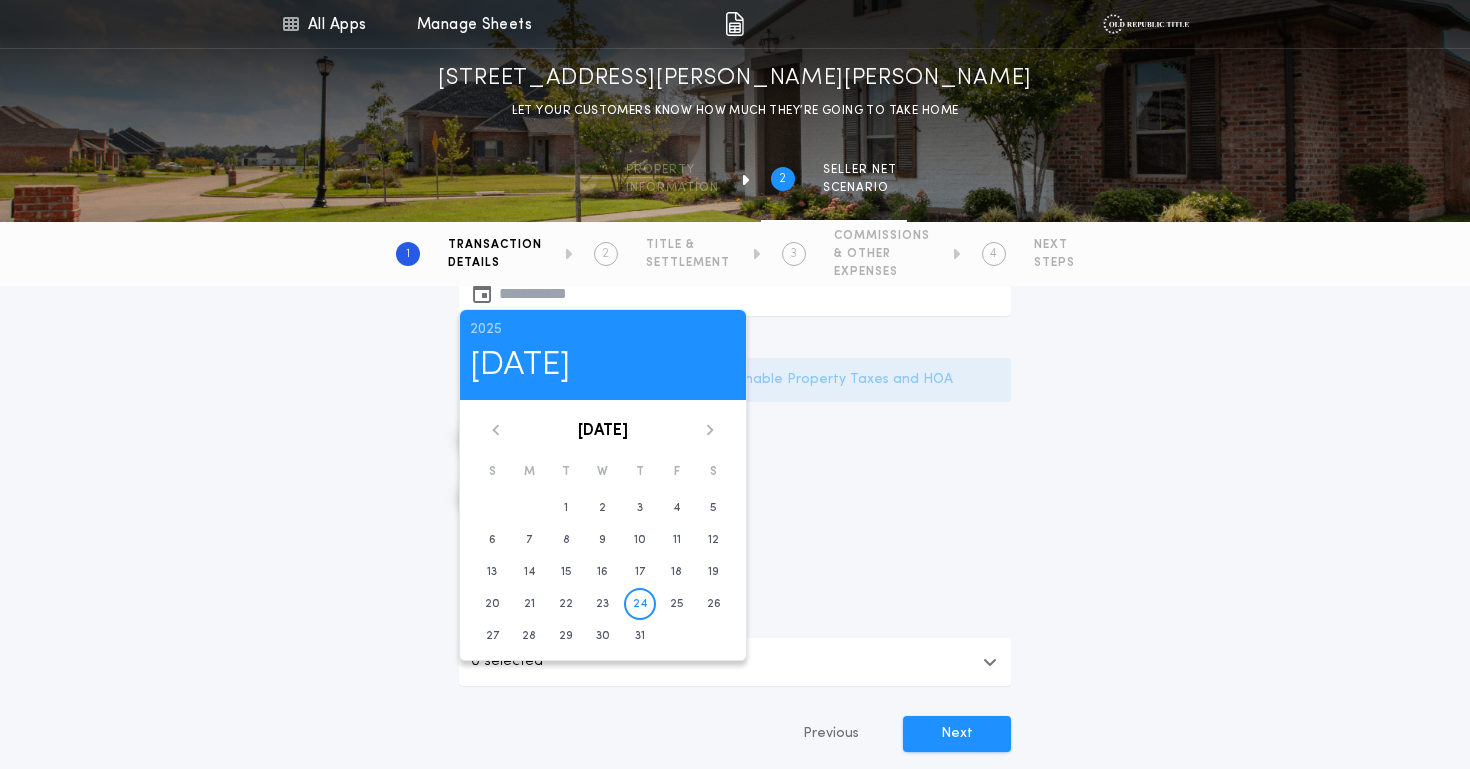 click 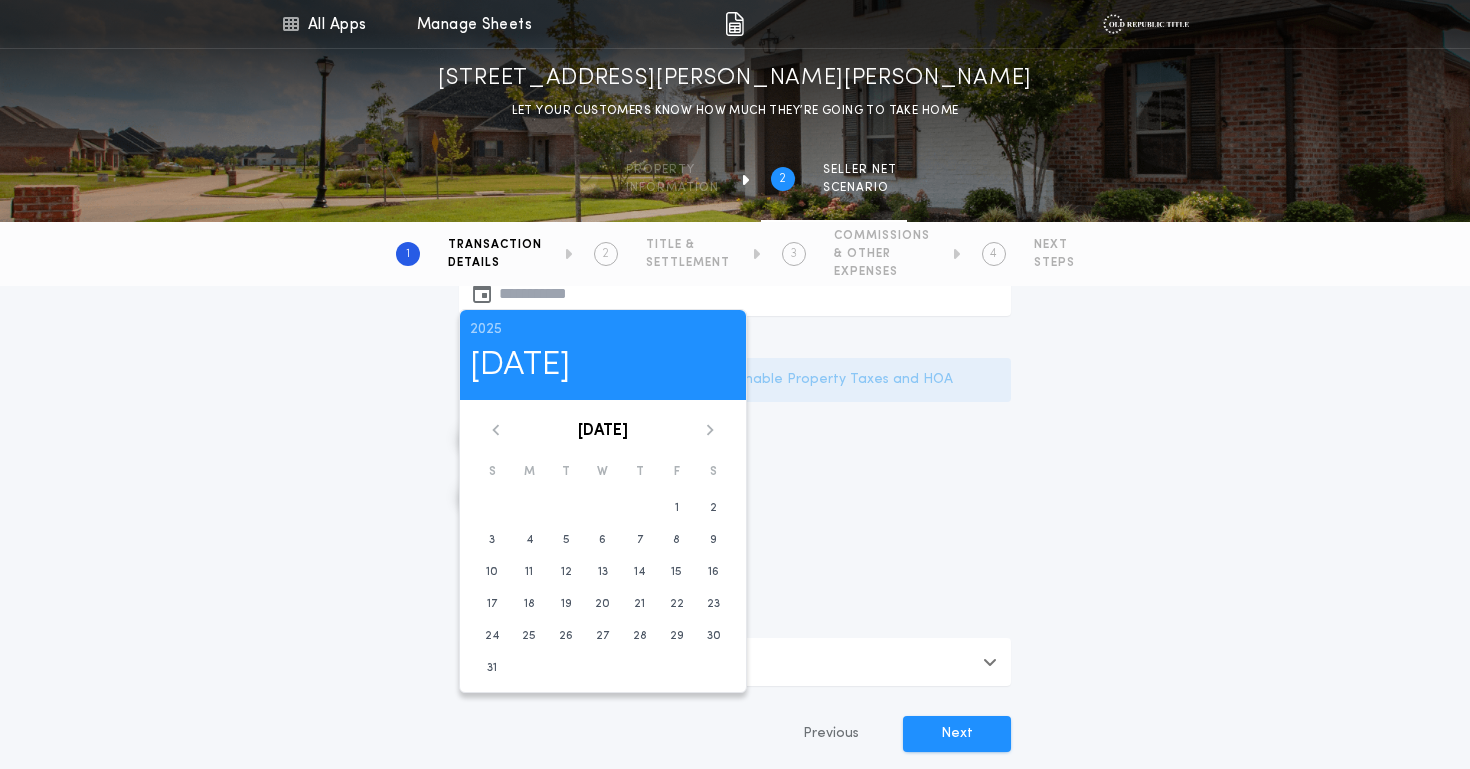 click 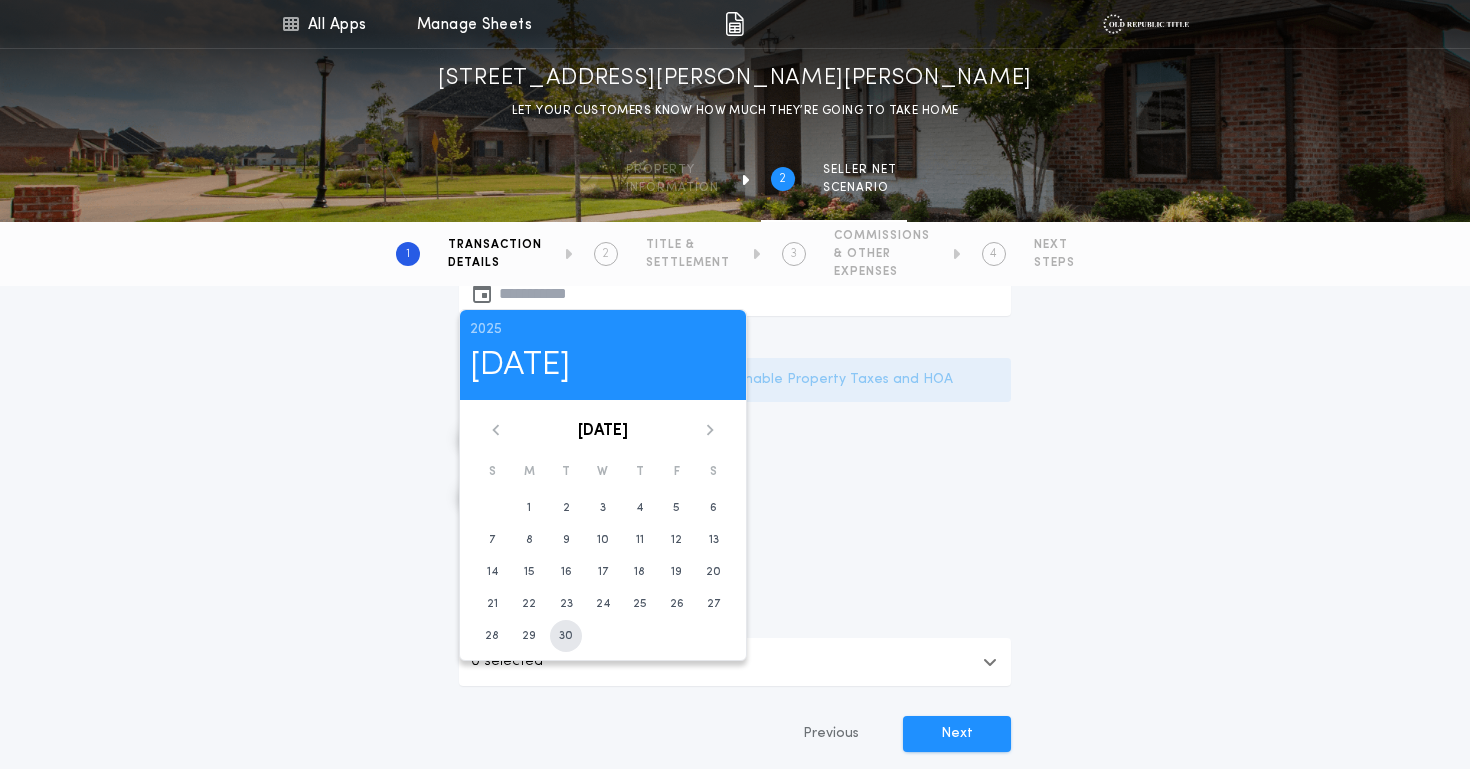click on "30" at bounding box center (566, 636) 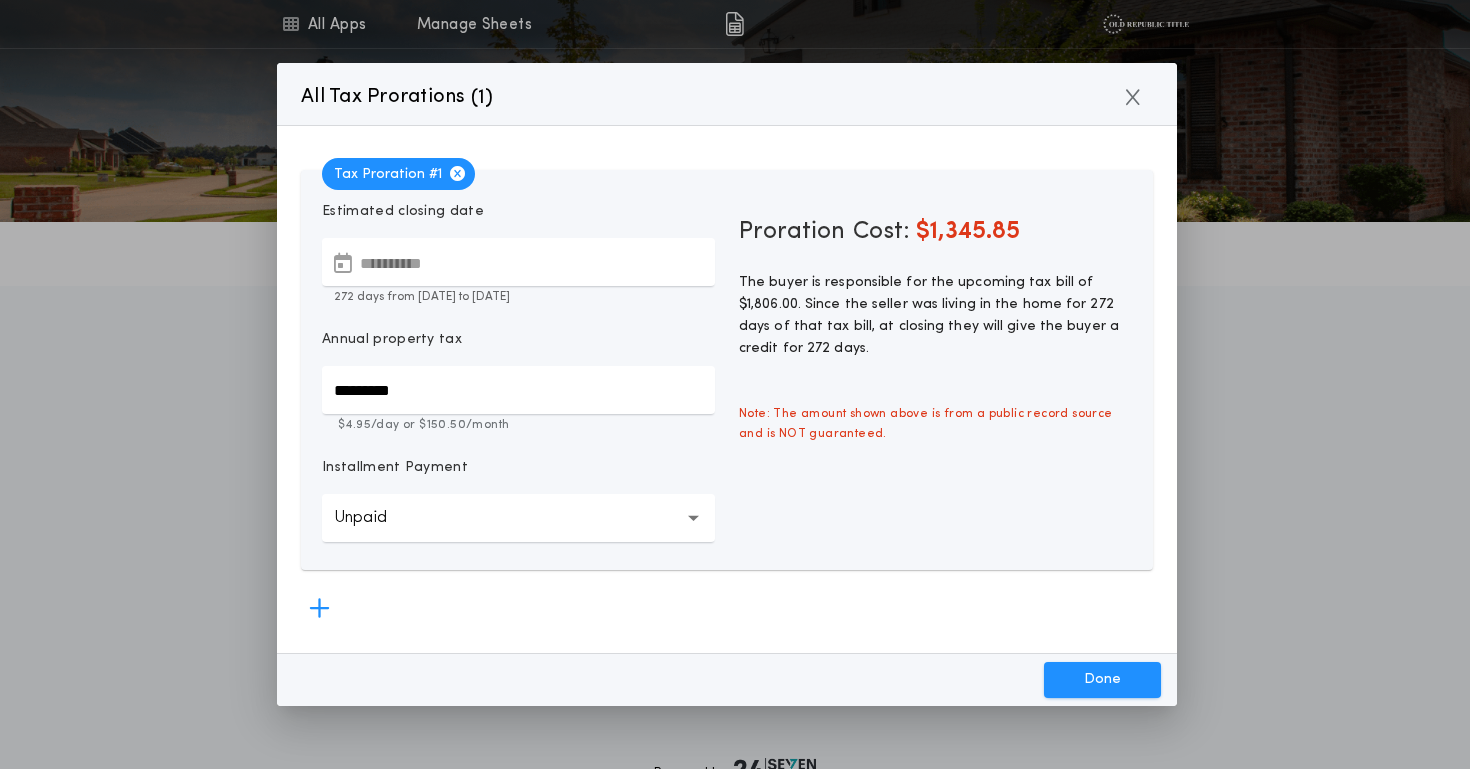 scroll, scrollTop: 6, scrollLeft: 0, axis: vertical 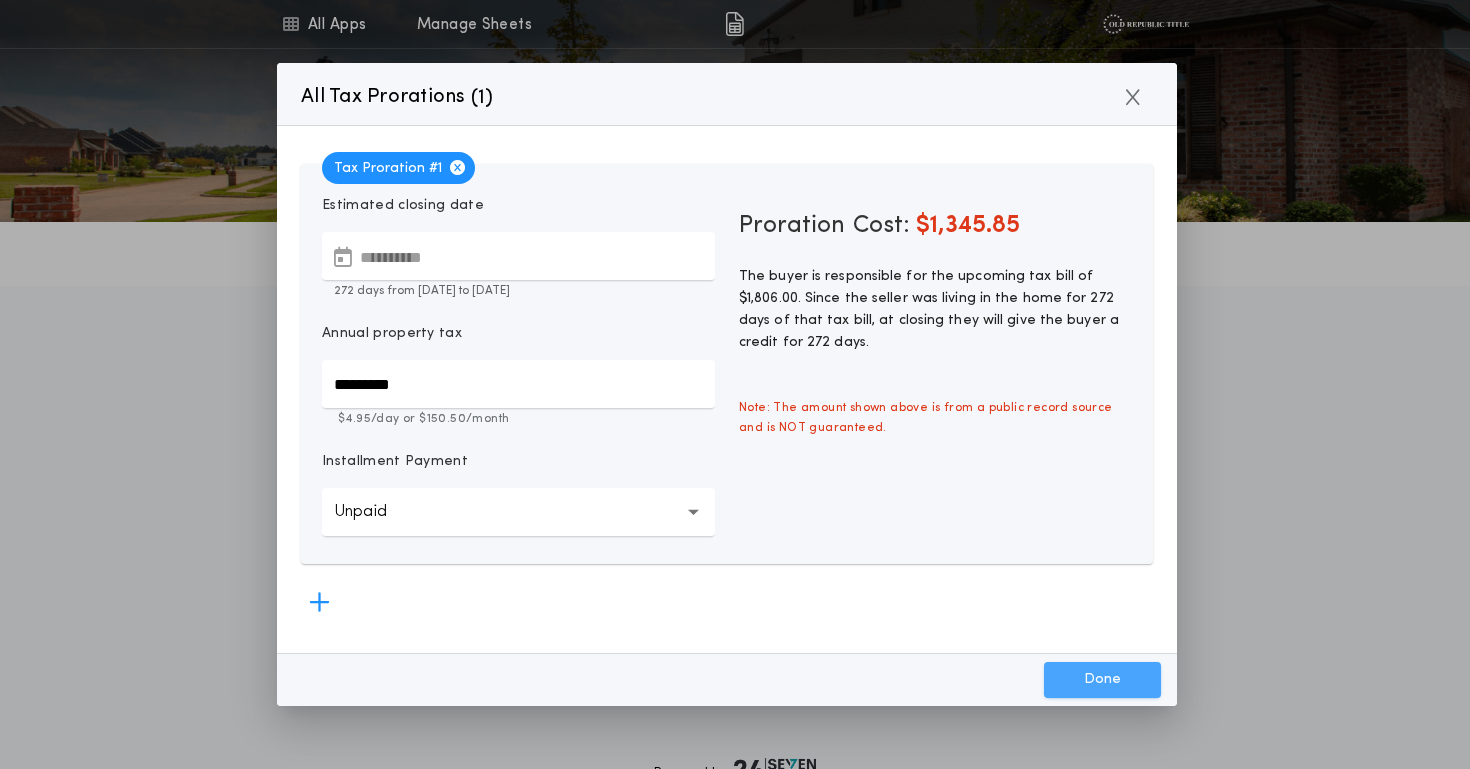 click on "Done" at bounding box center [1102, 680] 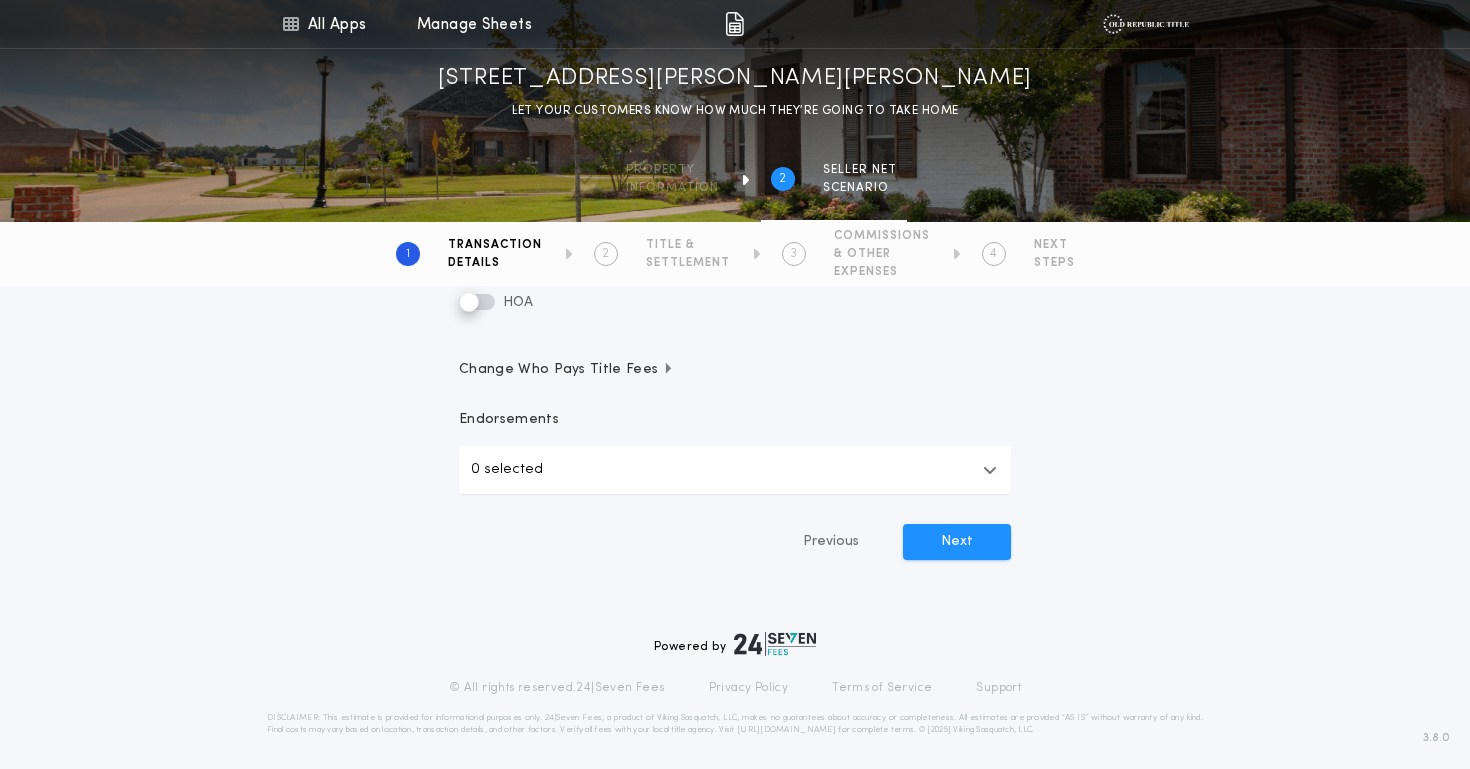 scroll, scrollTop: 579, scrollLeft: 0, axis: vertical 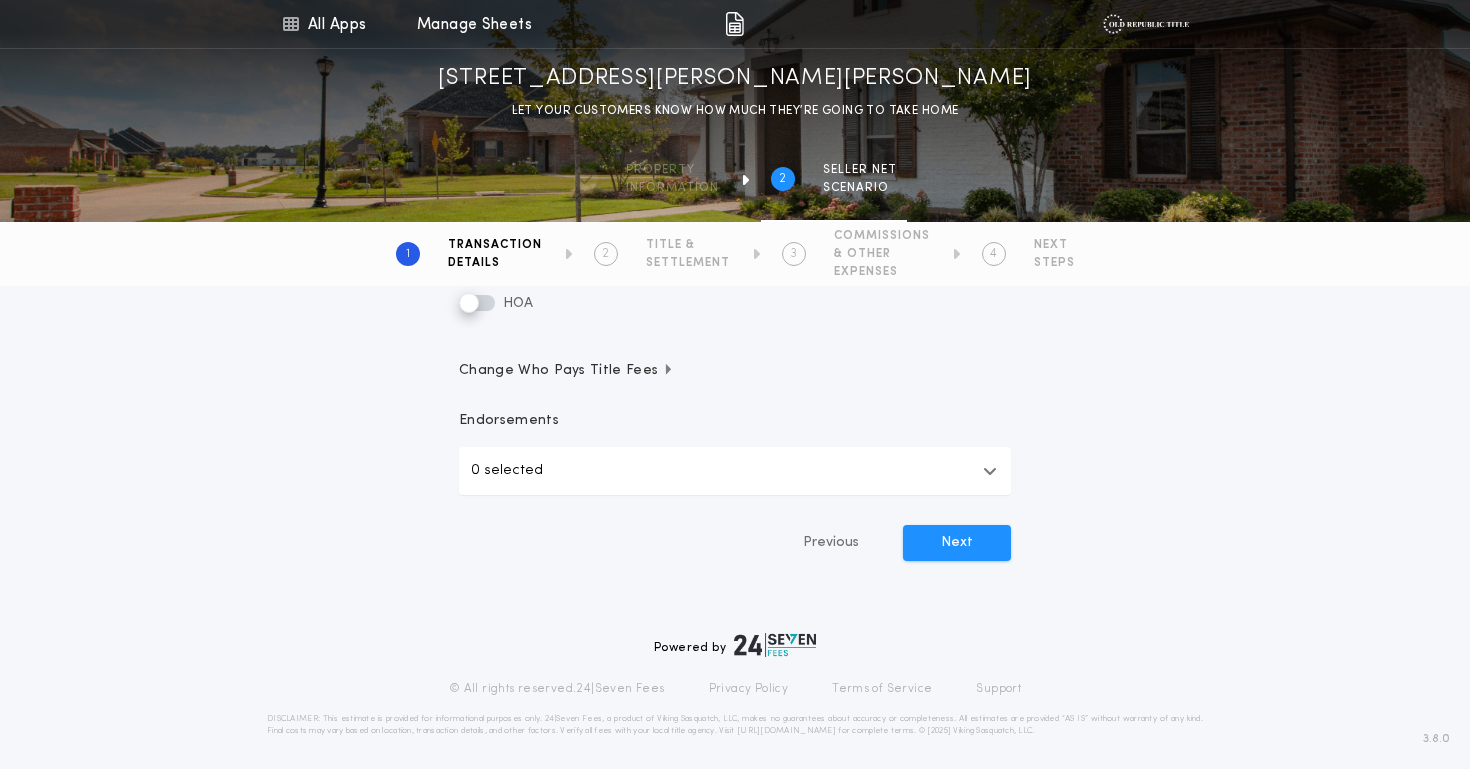 click at bounding box center (990, 471) 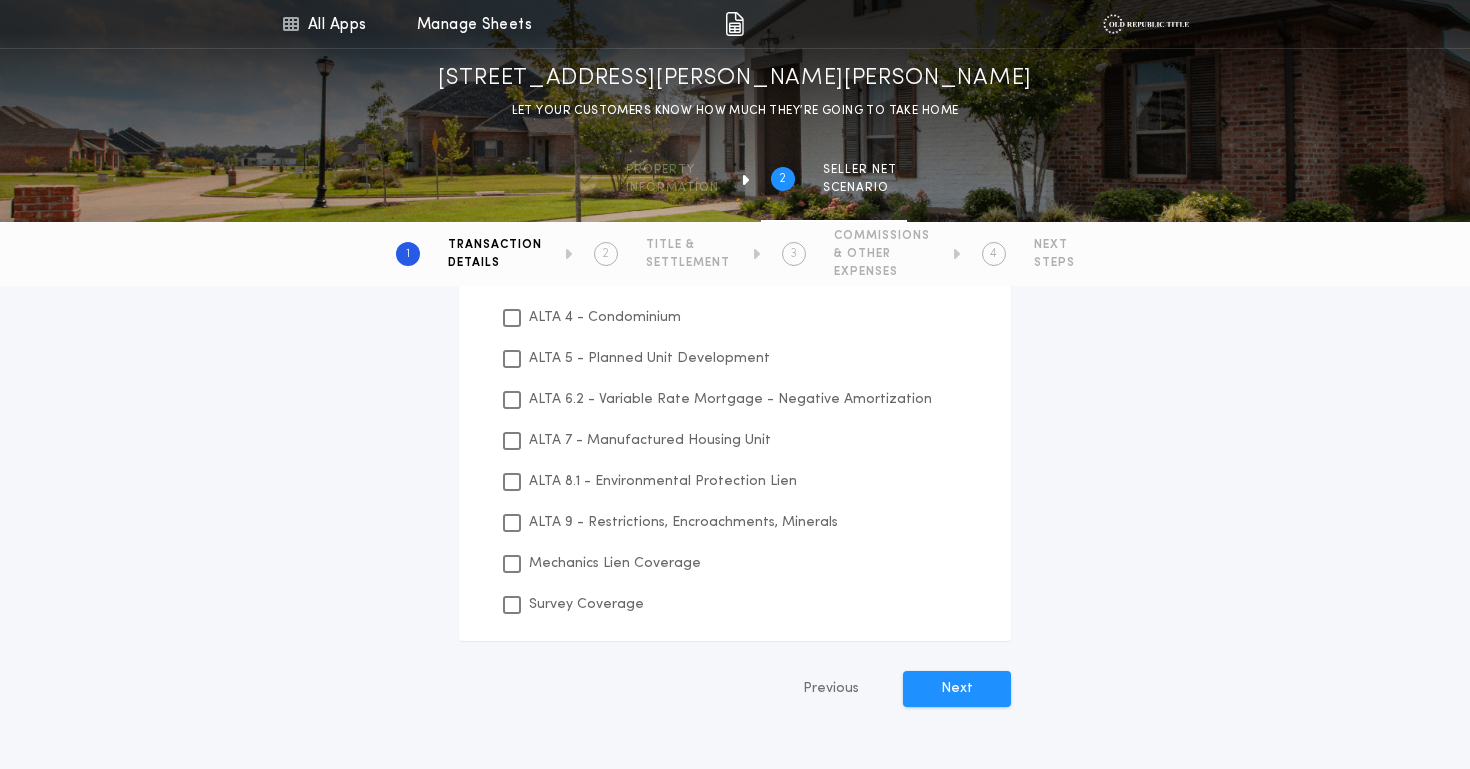scroll, scrollTop: 879, scrollLeft: 0, axis: vertical 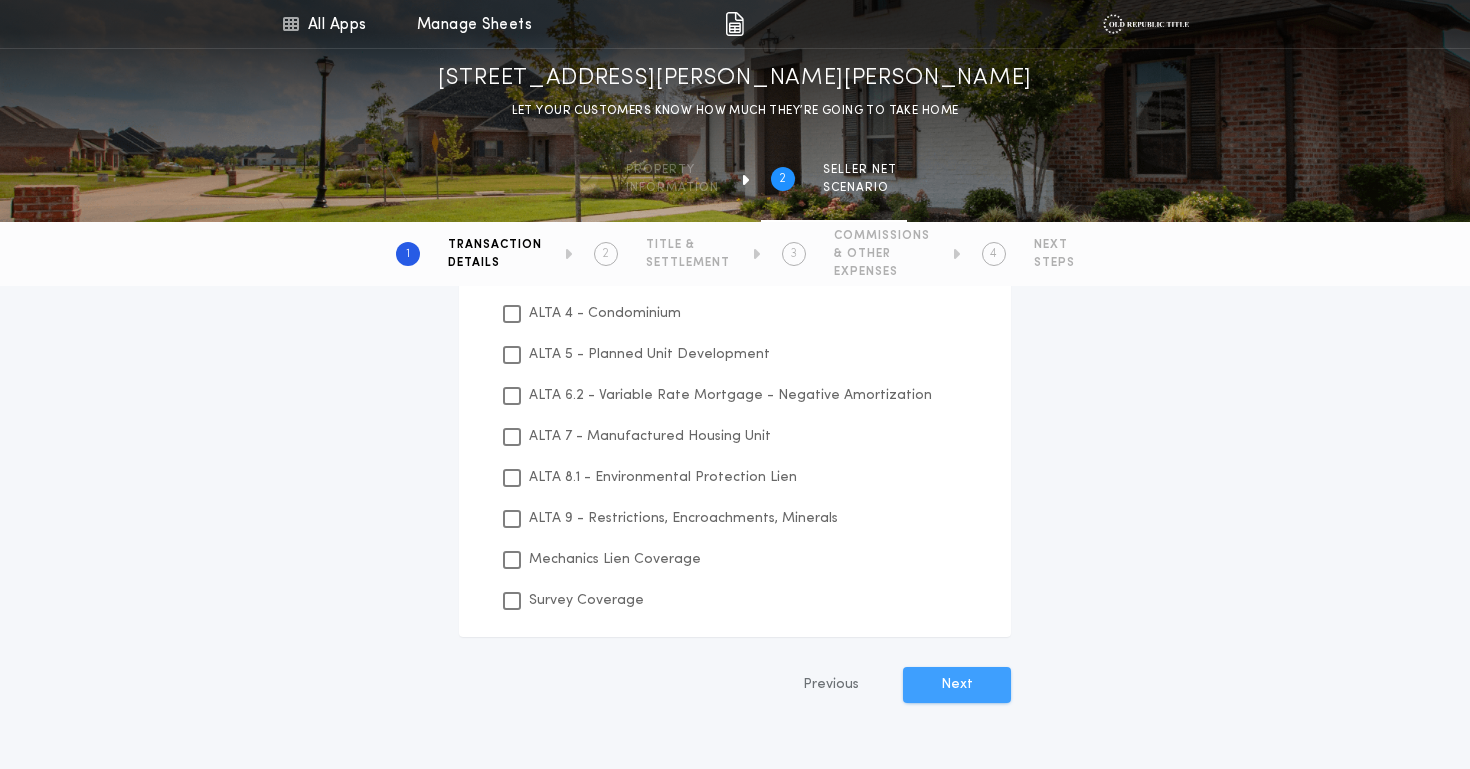 click on "Next" at bounding box center (957, 685) 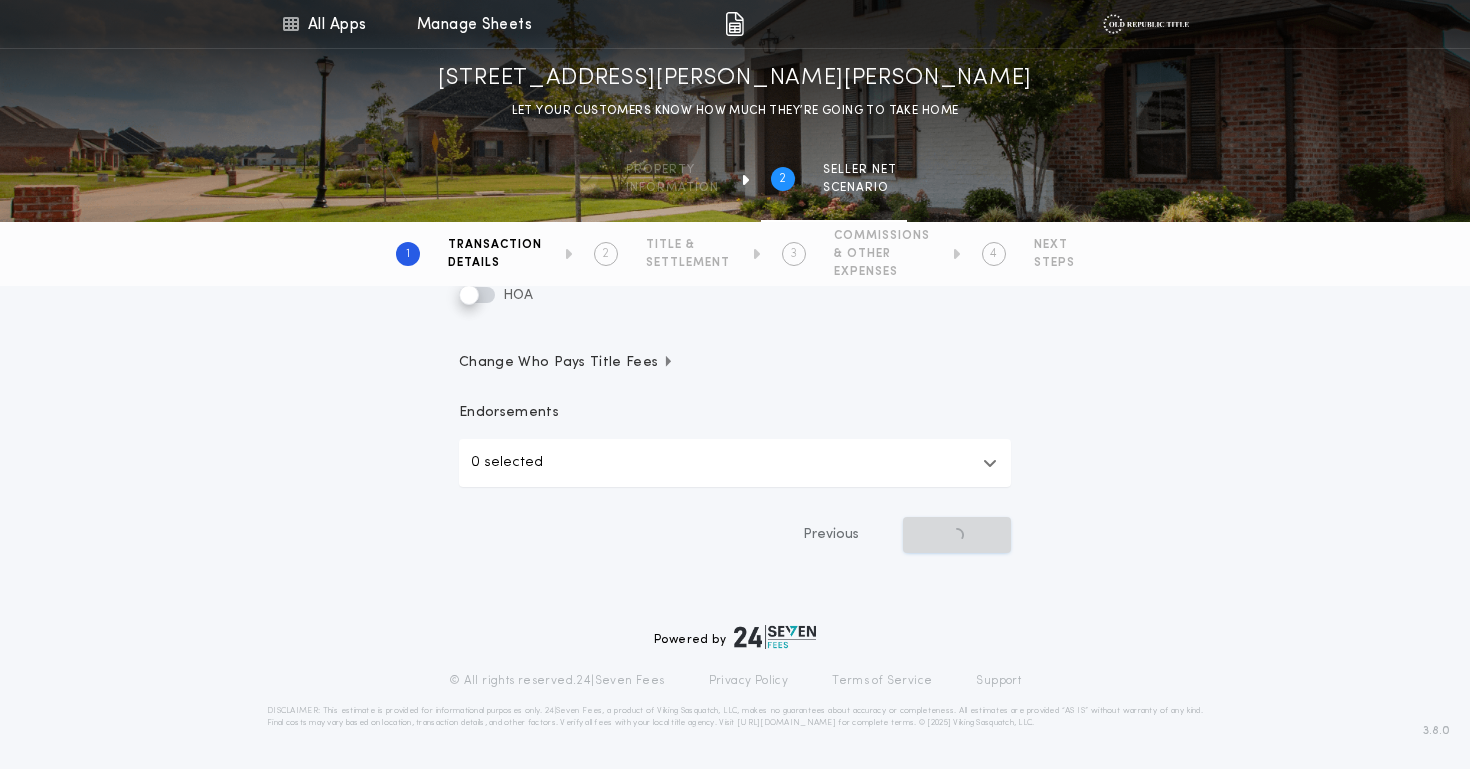 scroll, scrollTop: 587, scrollLeft: 0, axis: vertical 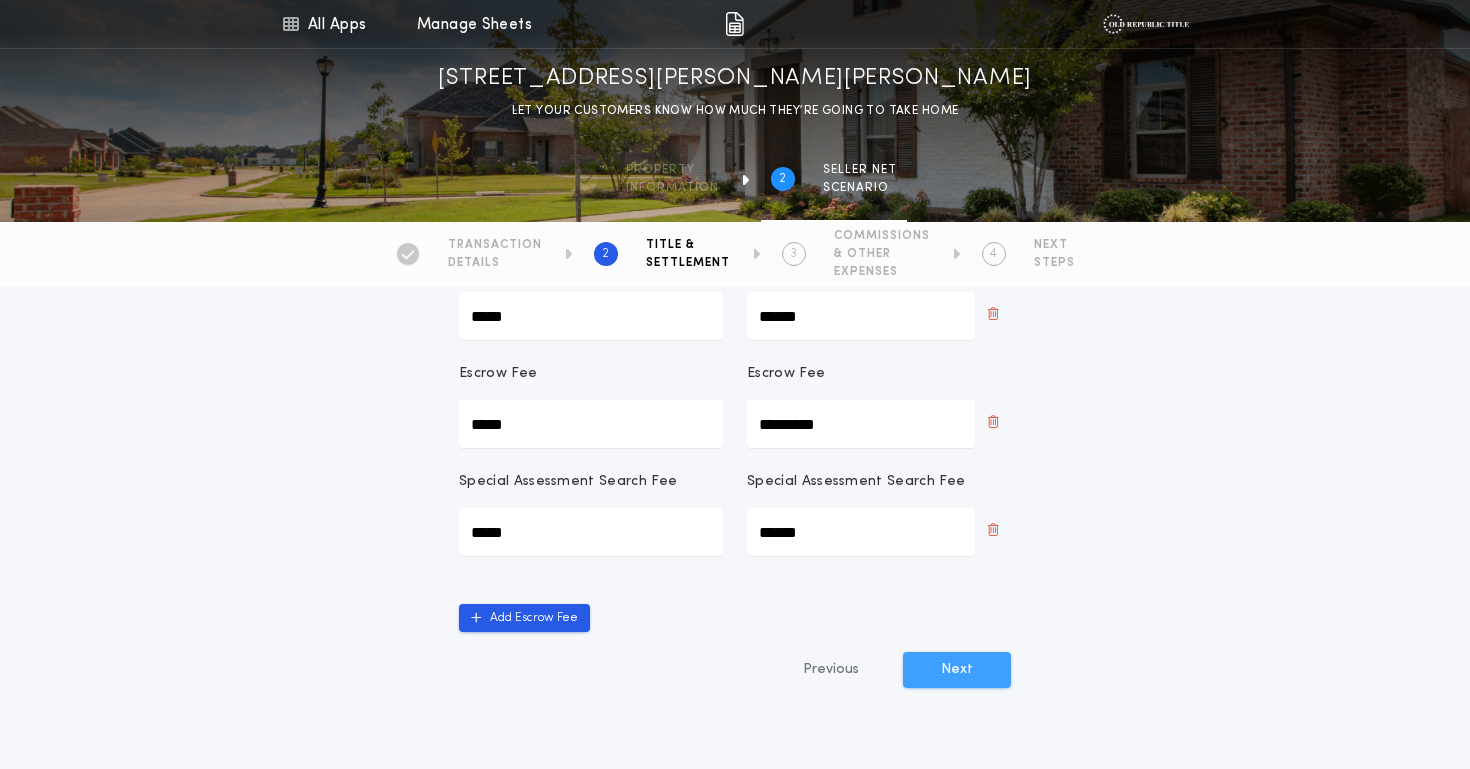 click on "Next" at bounding box center [957, 670] 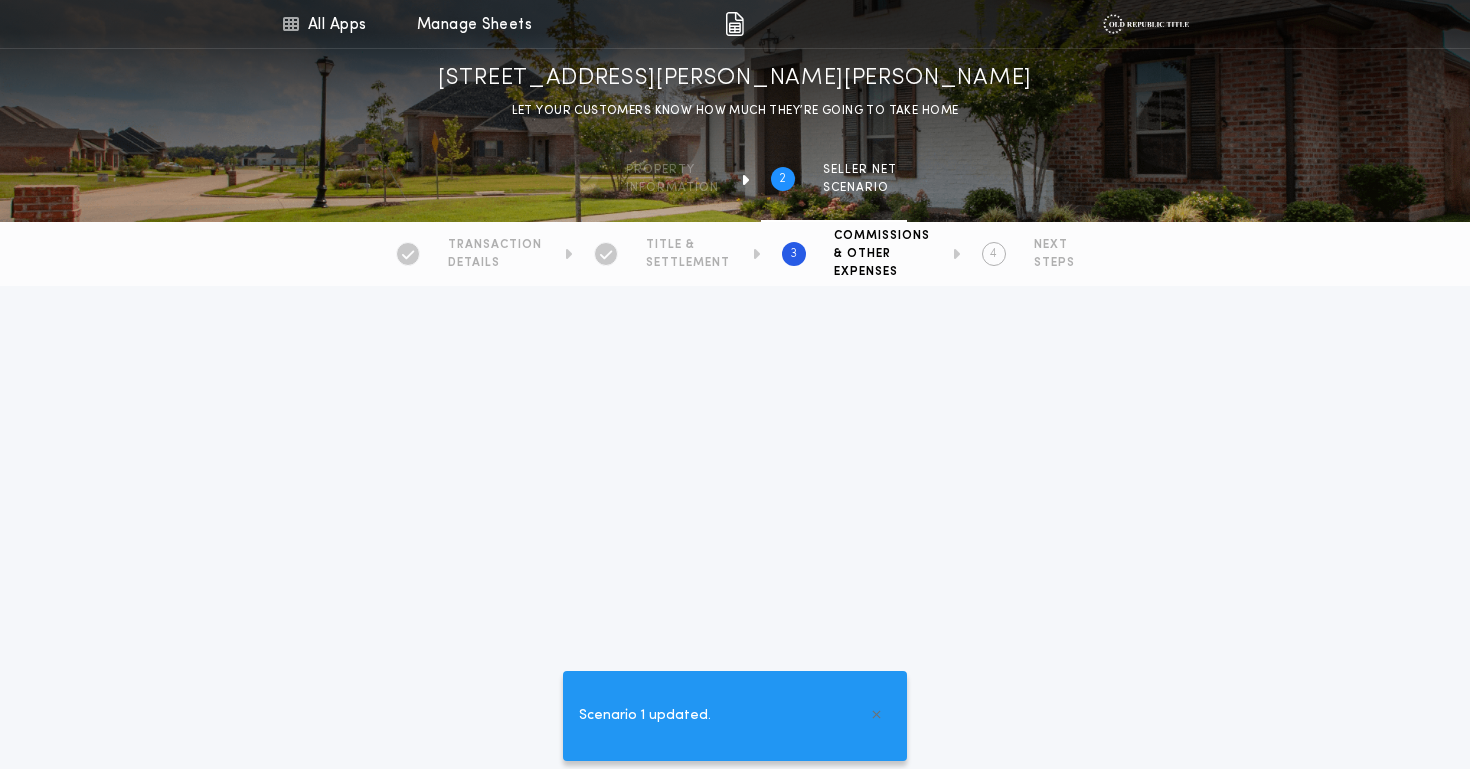 type on "*********" 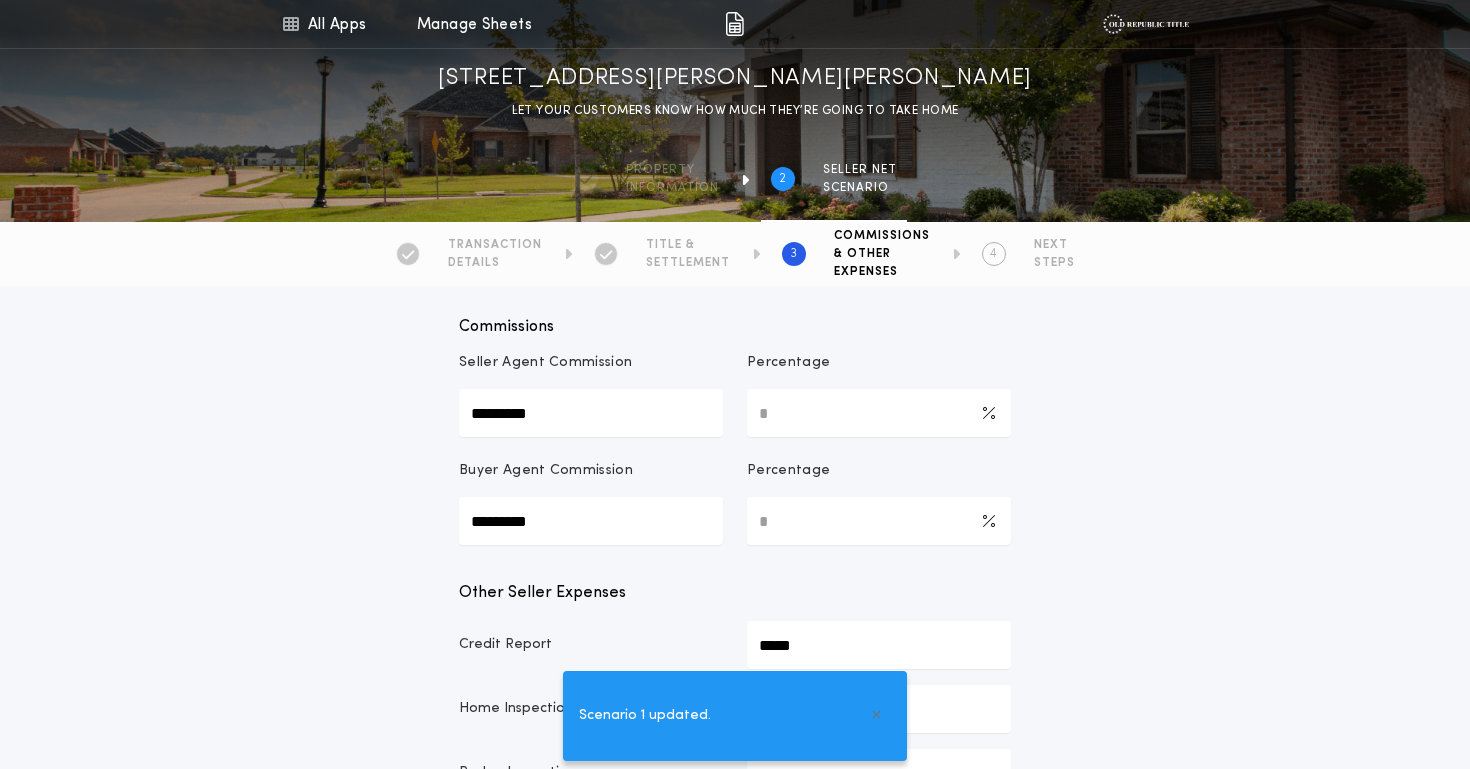 scroll, scrollTop: 217, scrollLeft: 0, axis: vertical 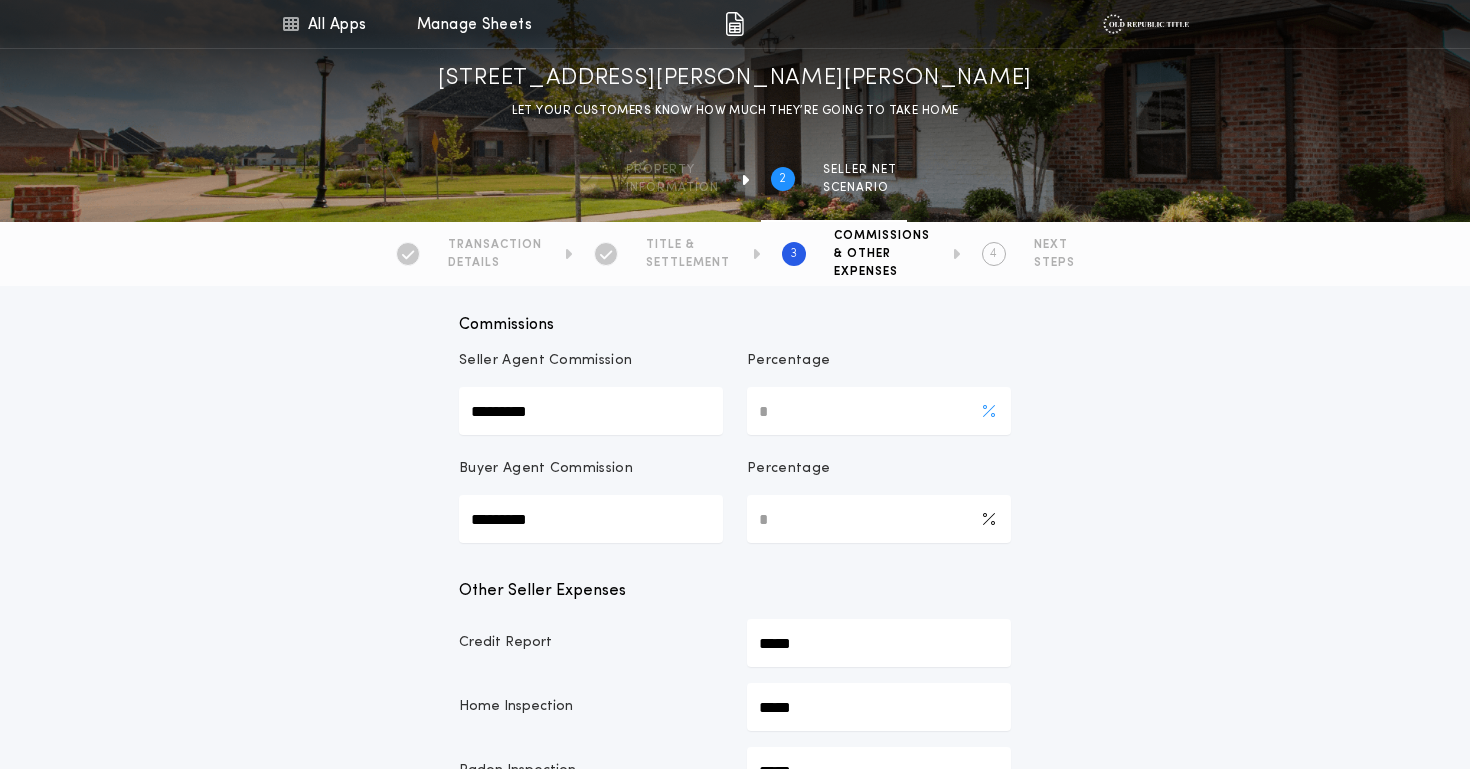 click on "*" at bounding box center (879, 411) 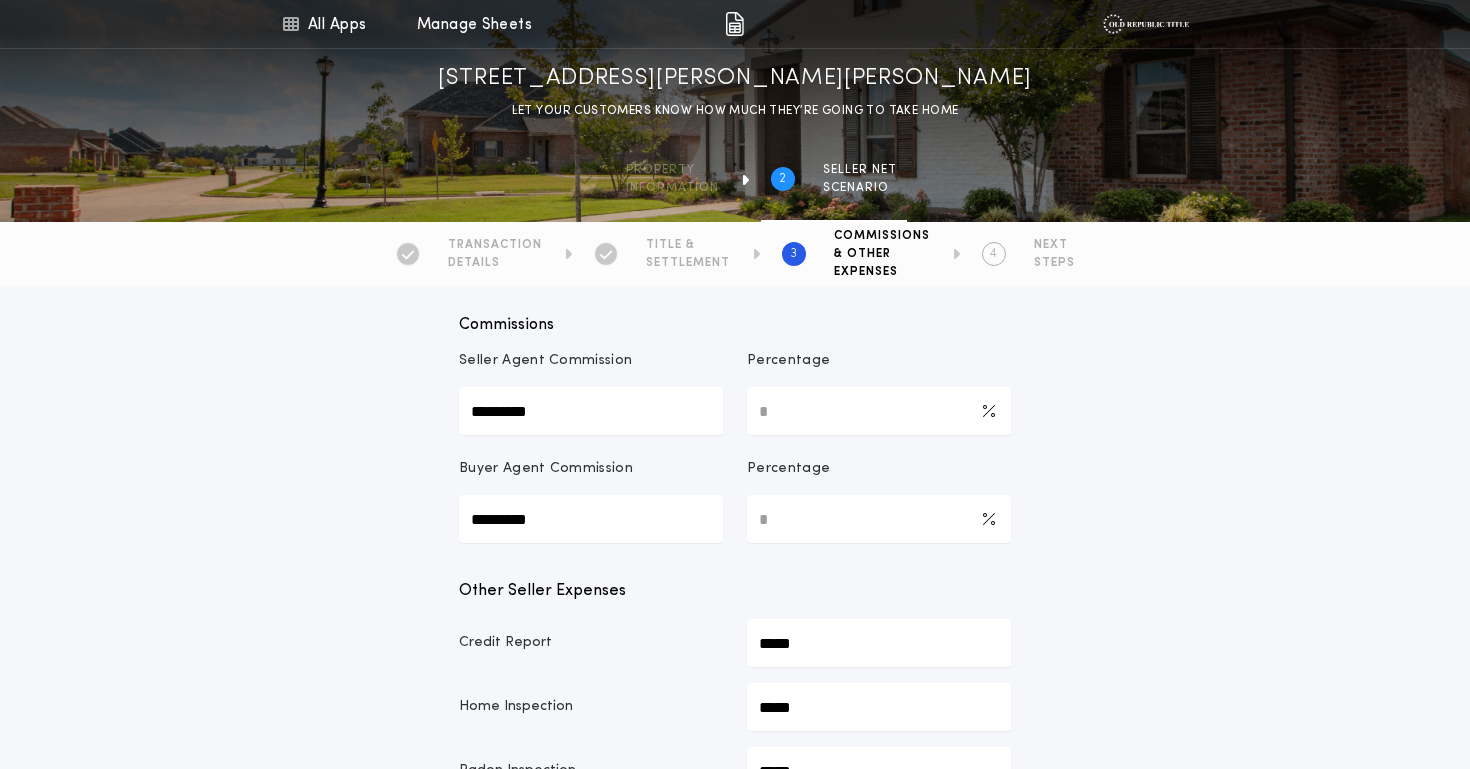 type on "*" 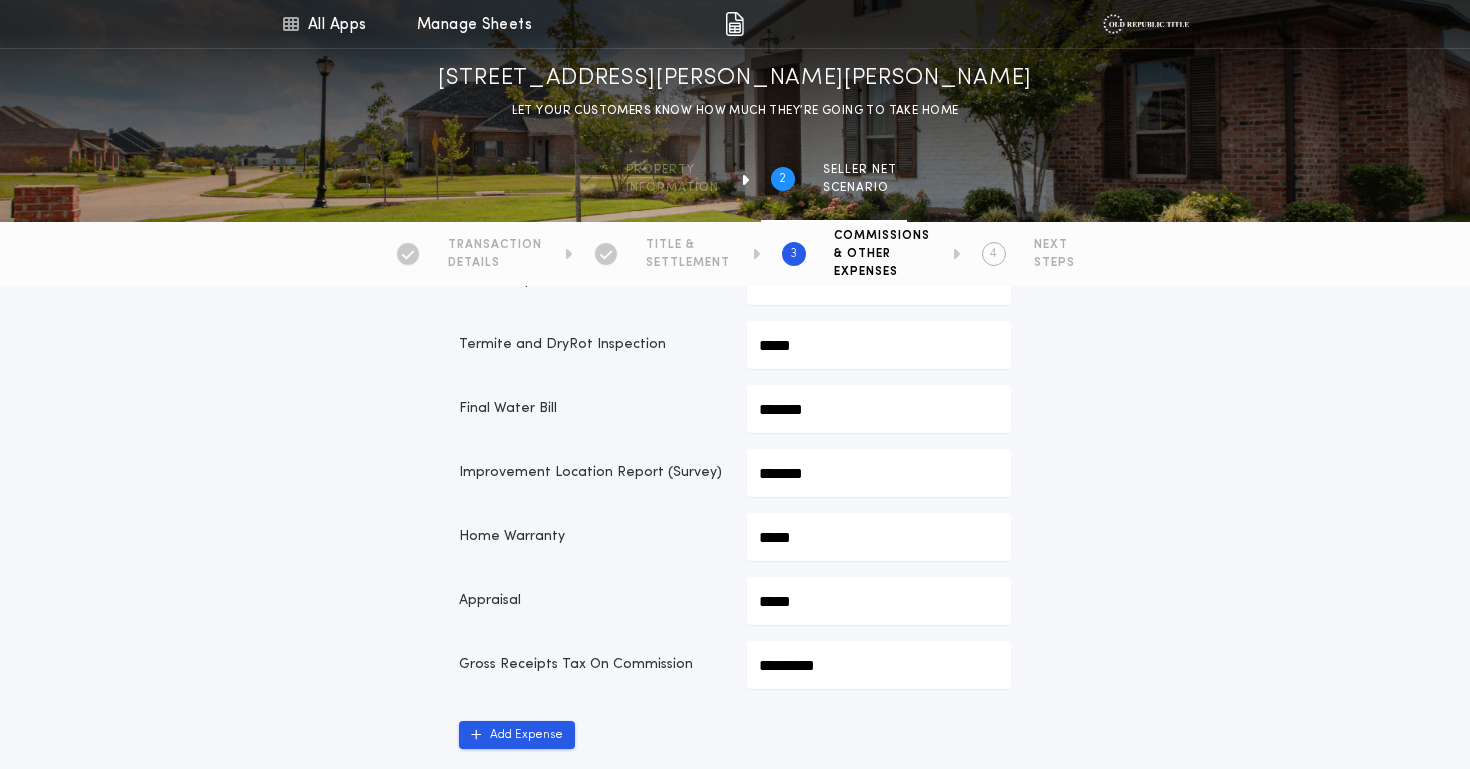 scroll, scrollTop: 713, scrollLeft: 0, axis: vertical 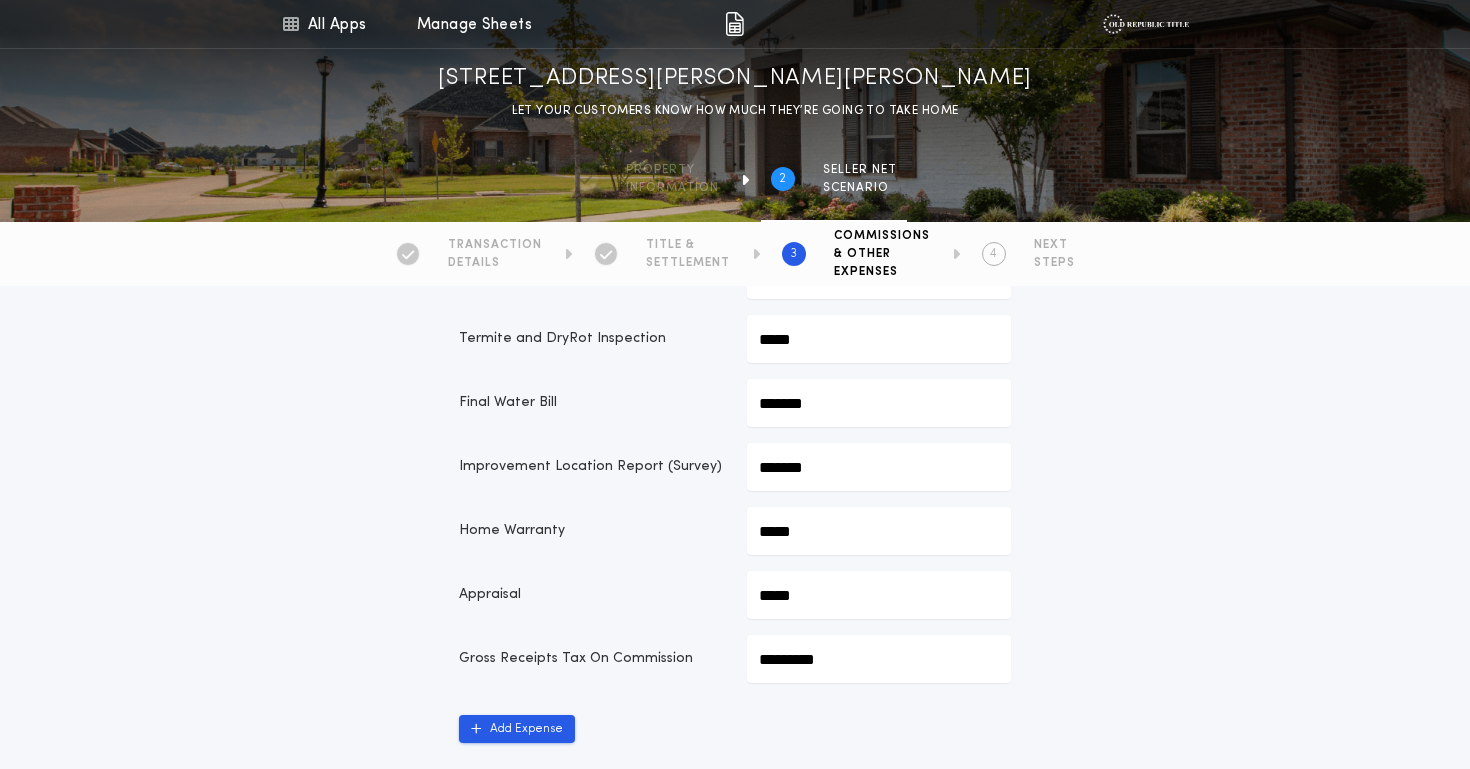 click on "*******" at bounding box center (879, -311) 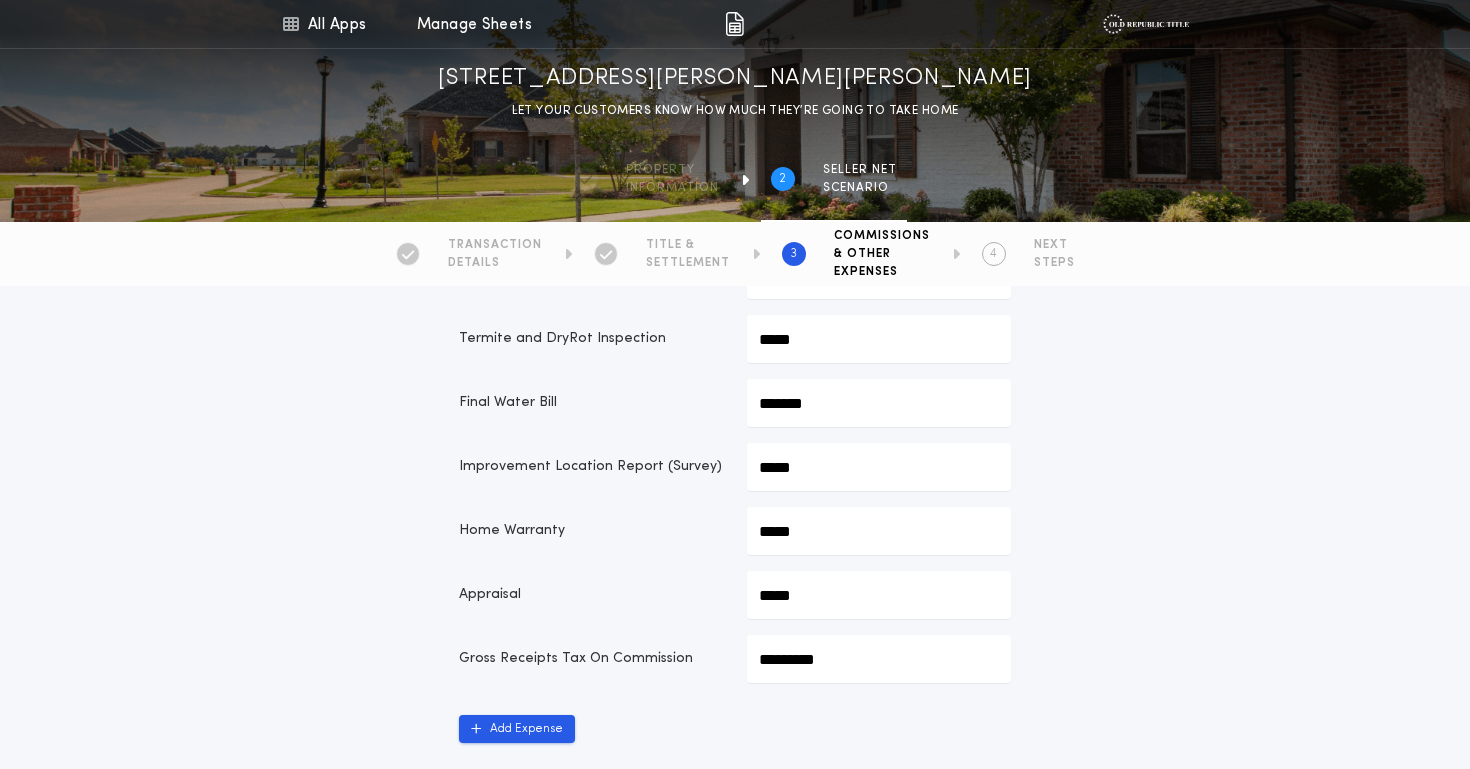 type on "*****" 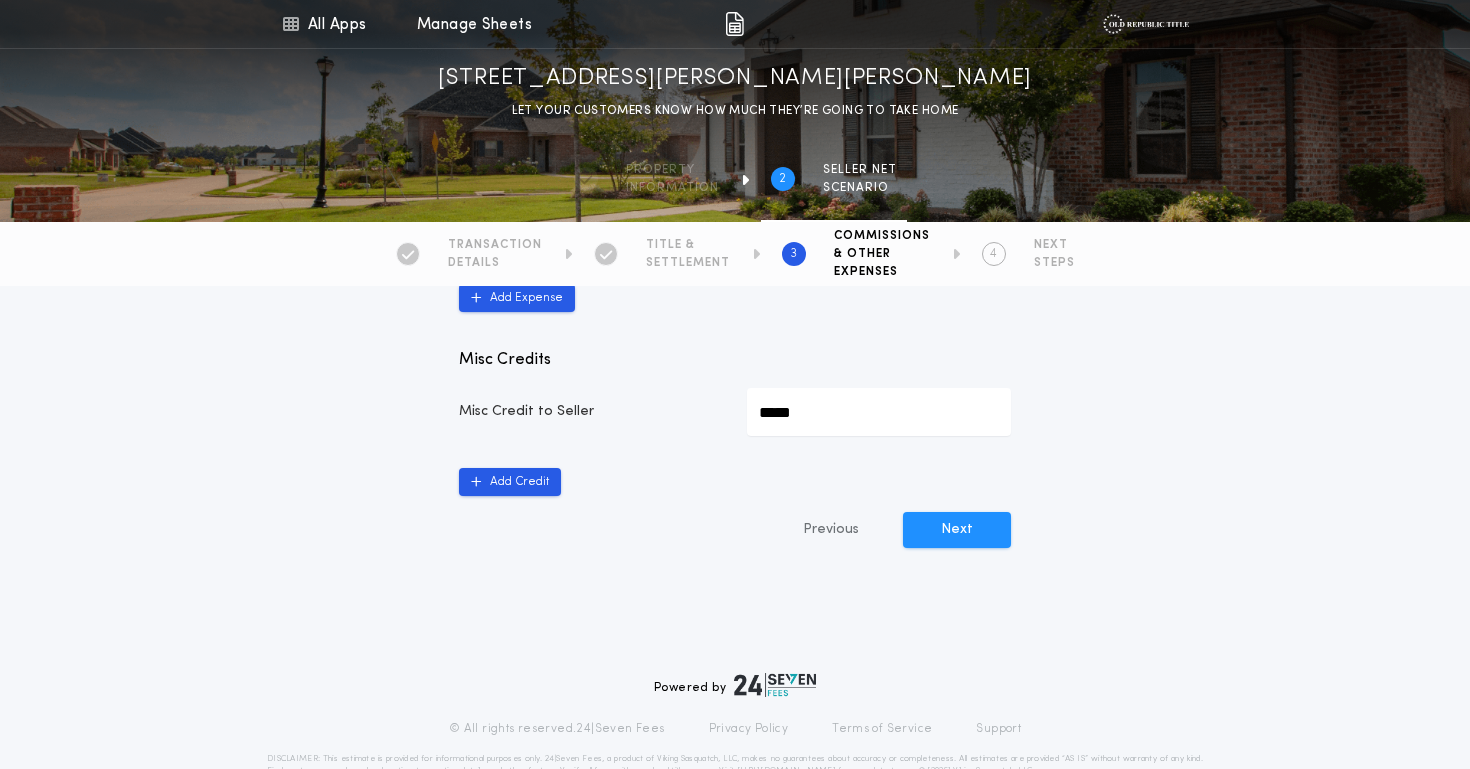 scroll, scrollTop: 1150, scrollLeft: 0, axis: vertical 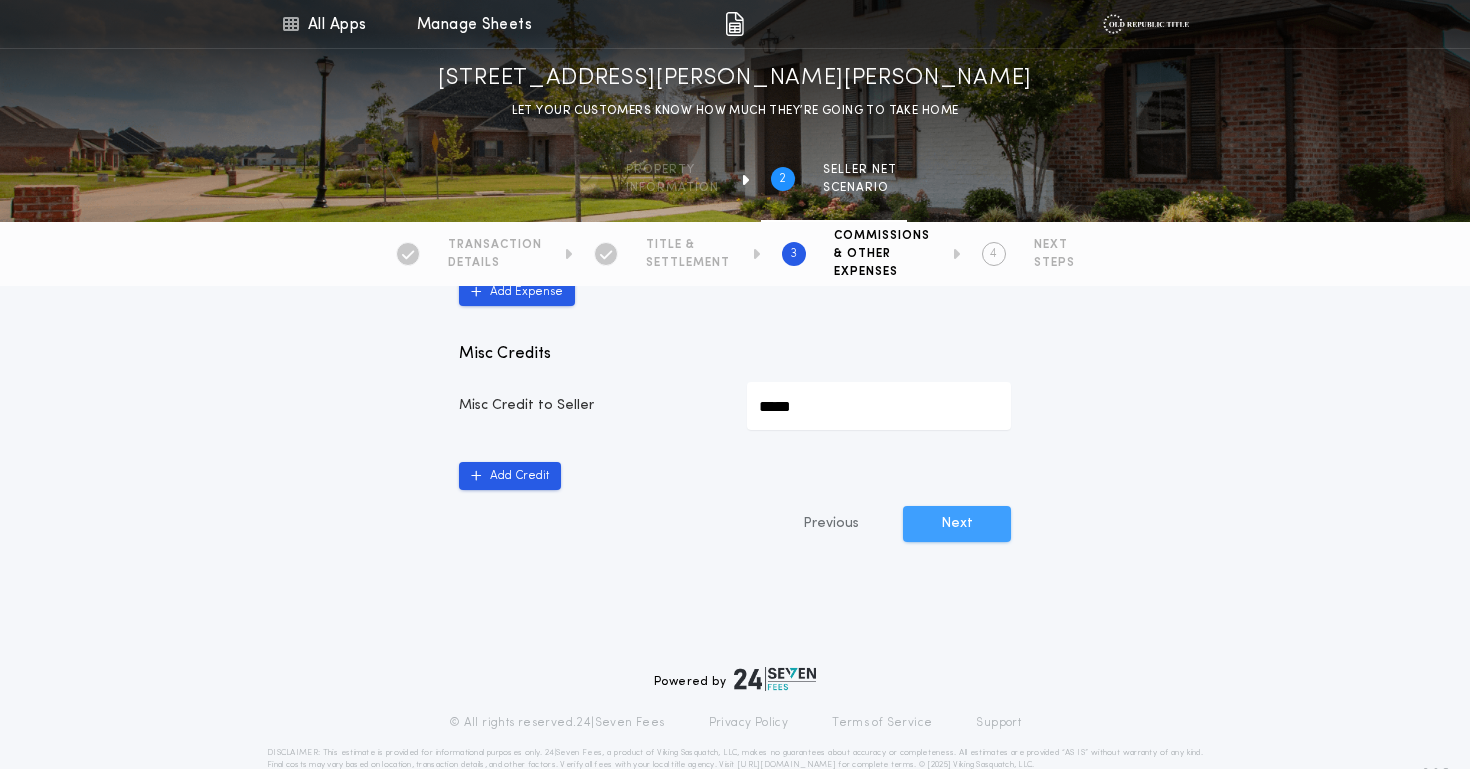 click on "Next" at bounding box center (957, 524) 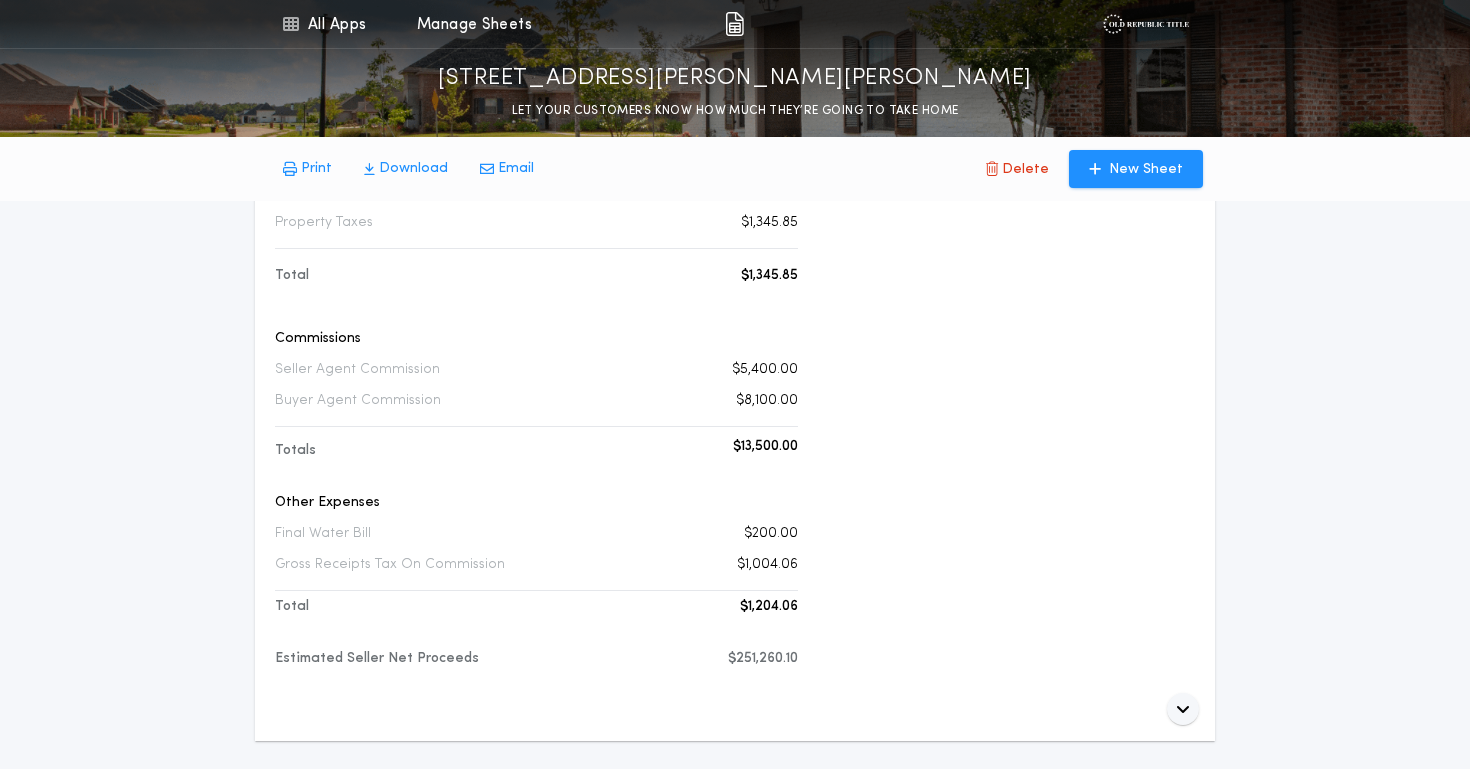 scroll, scrollTop: 829, scrollLeft: 0, axis: vertical 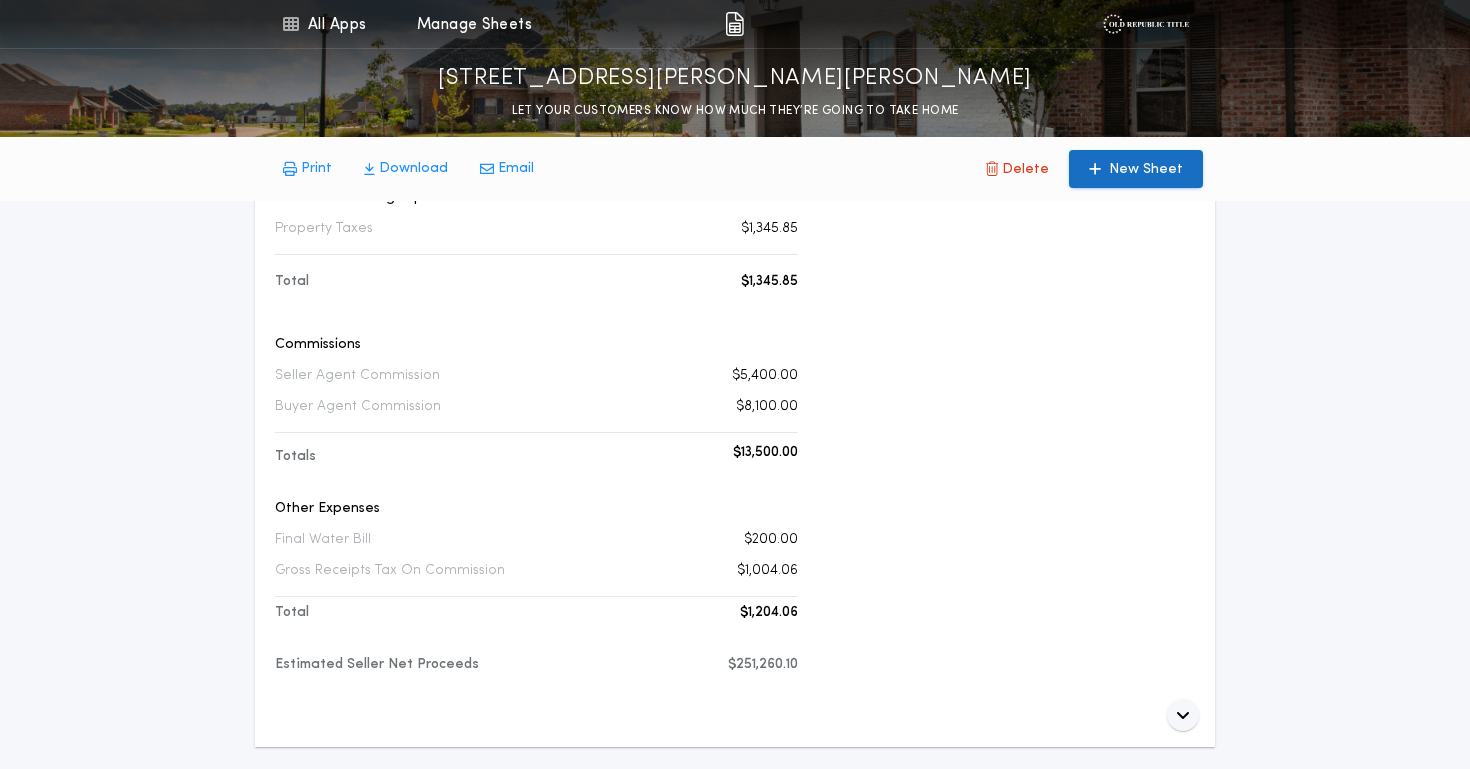 click on "New Sheet" at bounding box center (1146, 170) 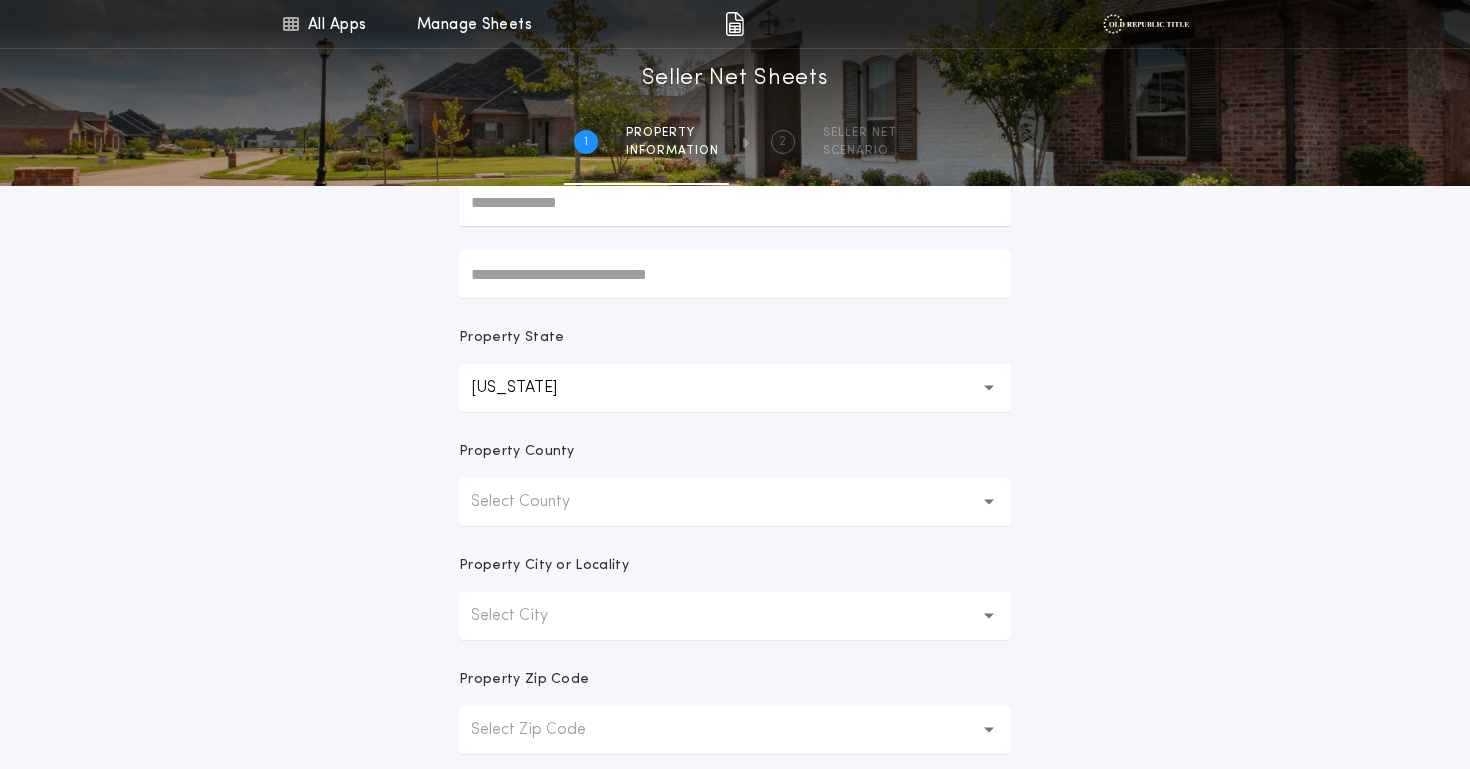scroll, scrollTop: 0, scrollLeft: 0, axis: both 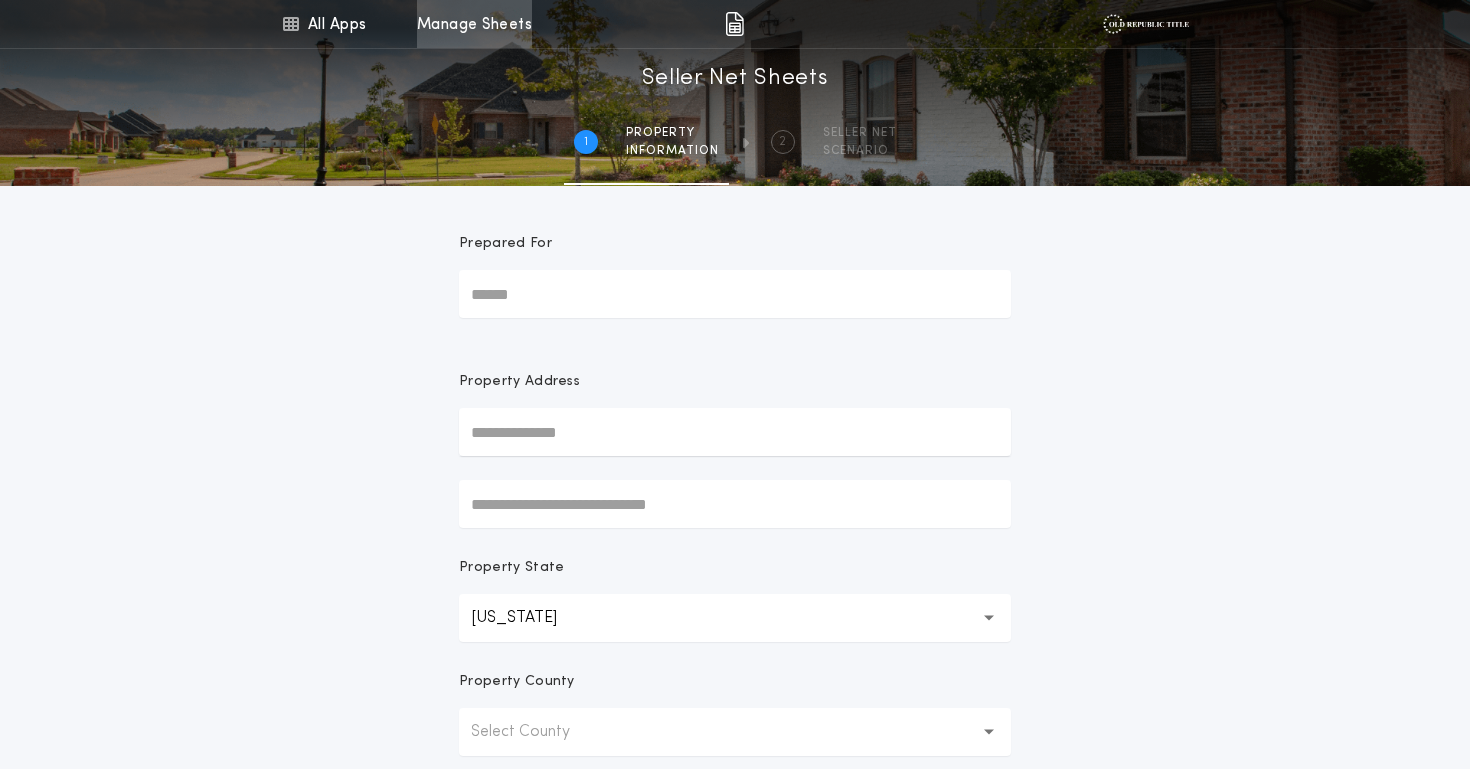 click on "Manage Sheets" at bounding box center [474, 24] 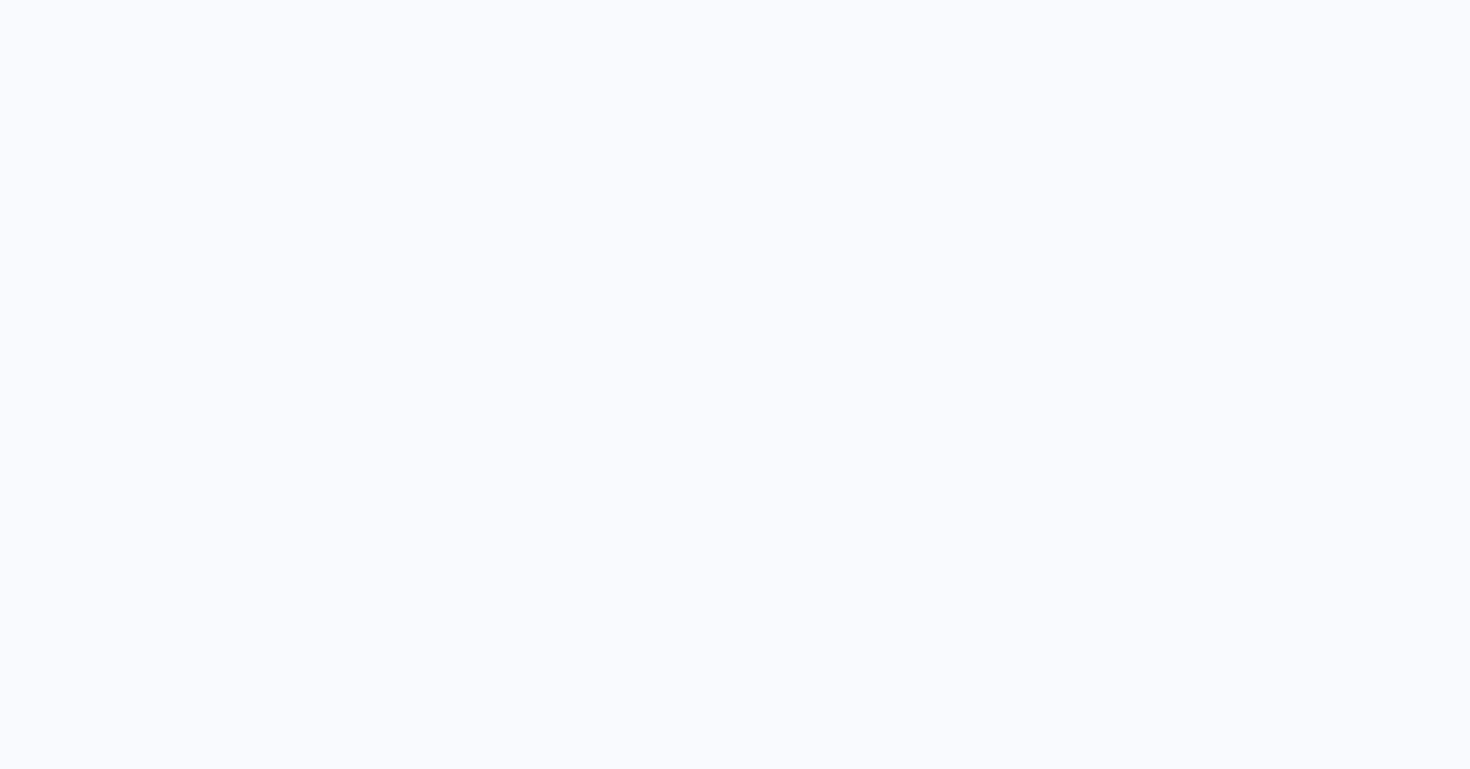 scroll, scrollTop: 0, scrollLeft: 0, axis: both 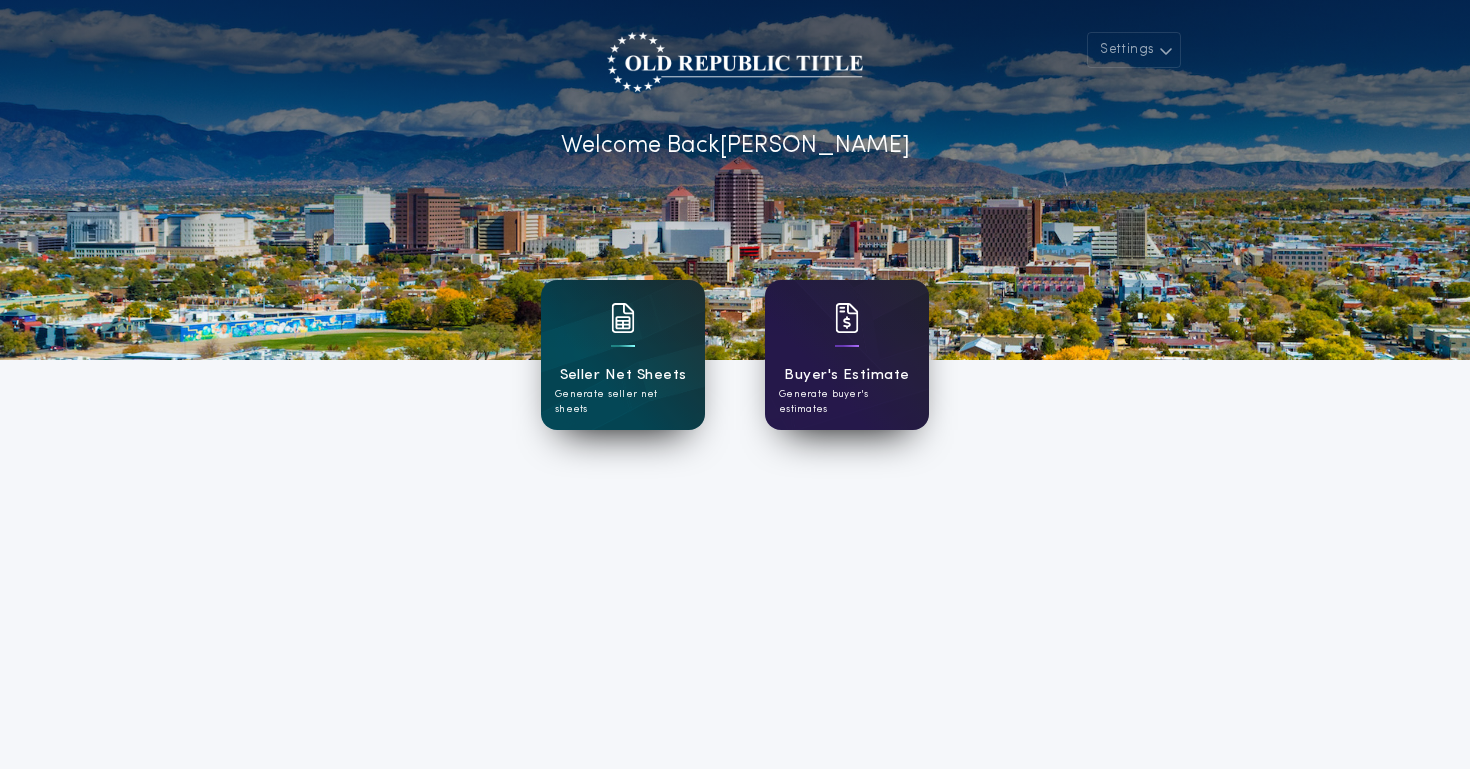 click on "Buyer's Estimate" at bounding box center (846, 375) 